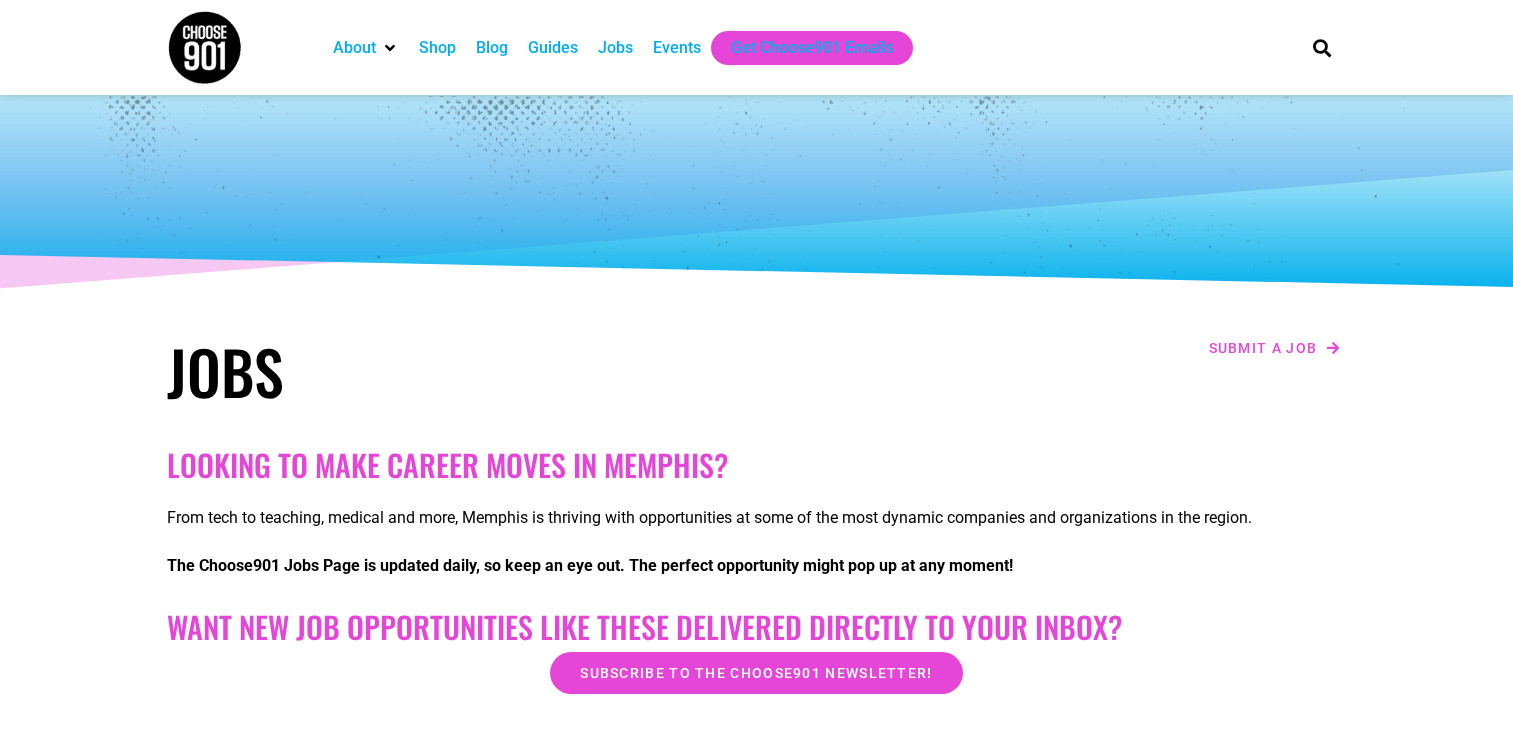 scroll, scrollTop: 0, scrollLeft: 0, axis: both 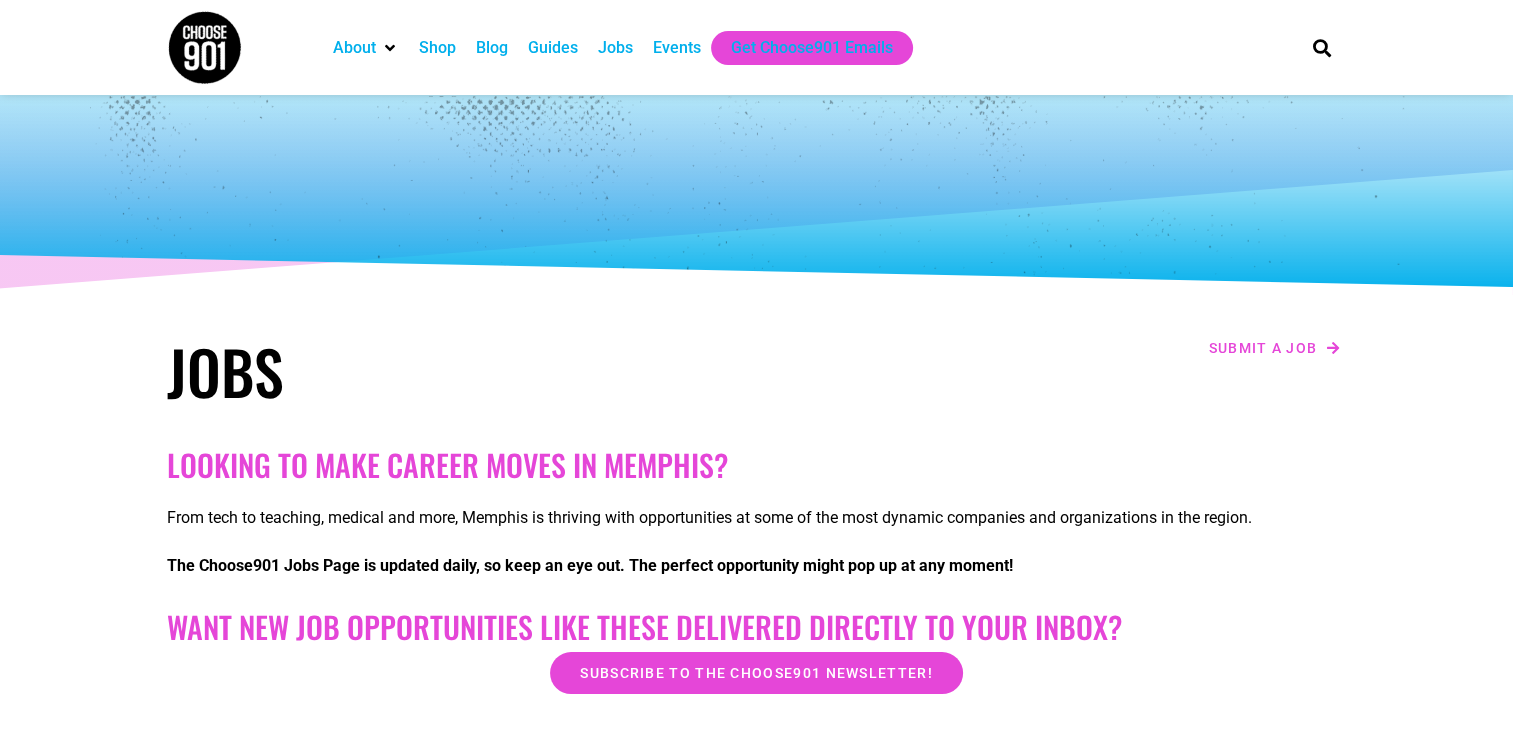 click on "Jobs" at bounding box center (615, 48) 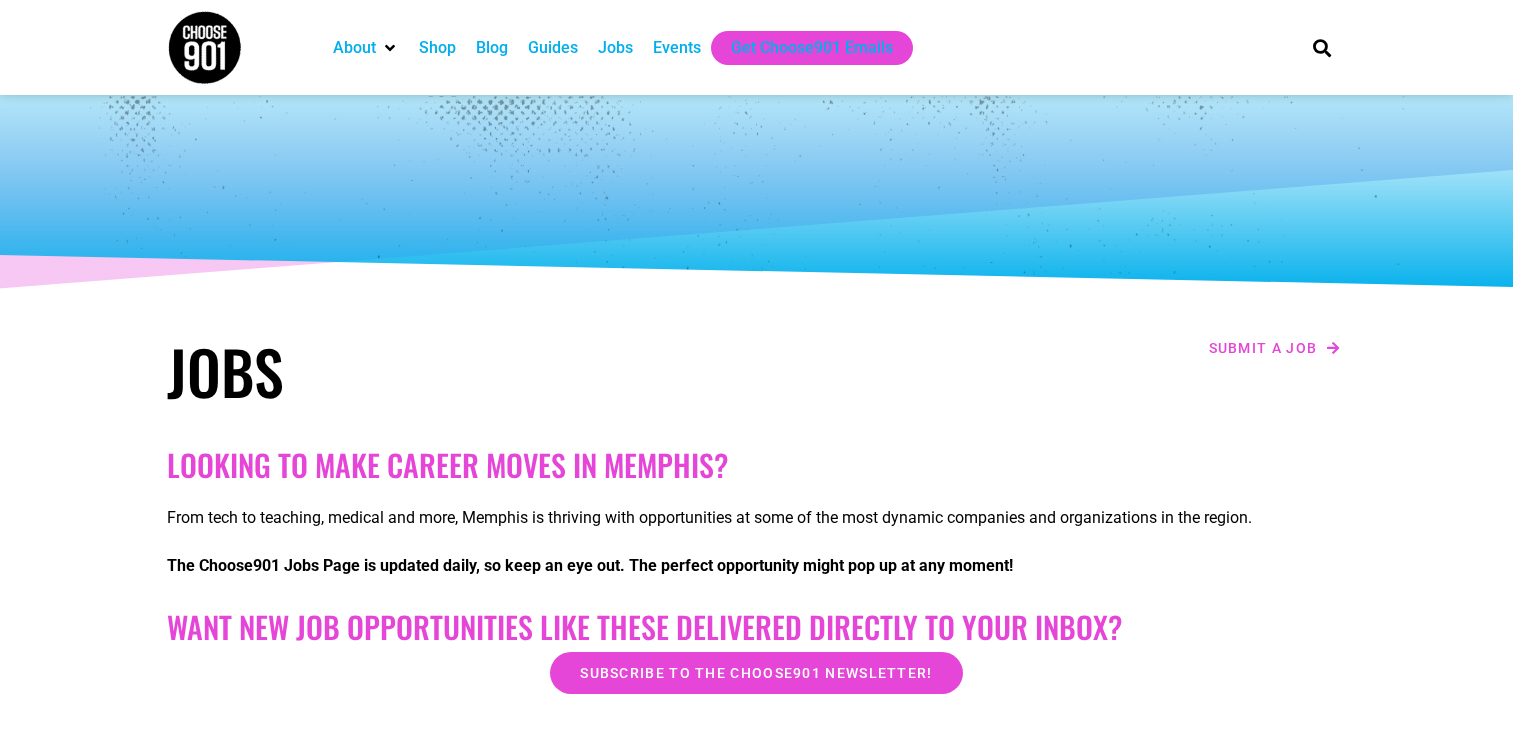 scroll, scrollTop: 0, scrollLeft: 0, axis: both 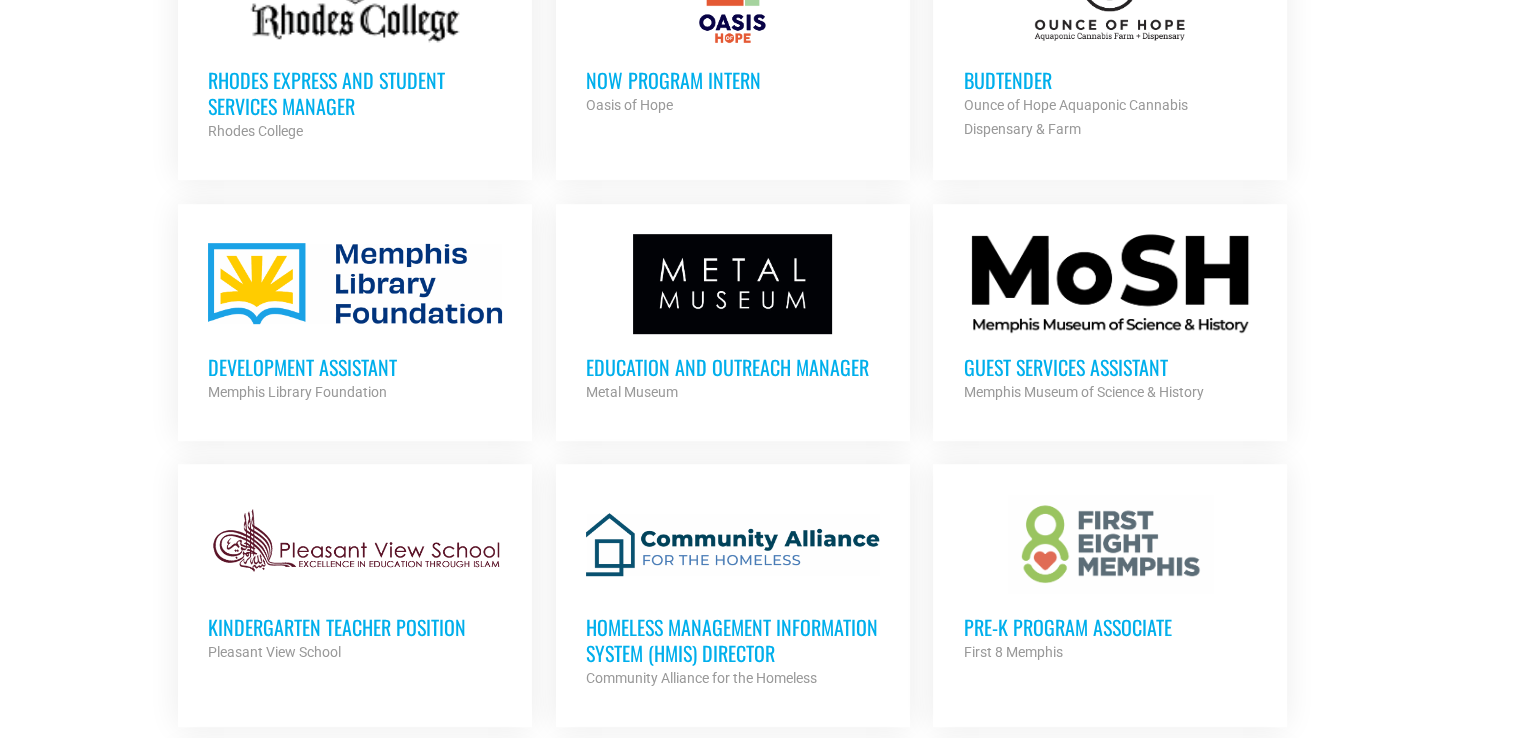 click on "Education and Outreach Manager" at bounding box center [733, 367] 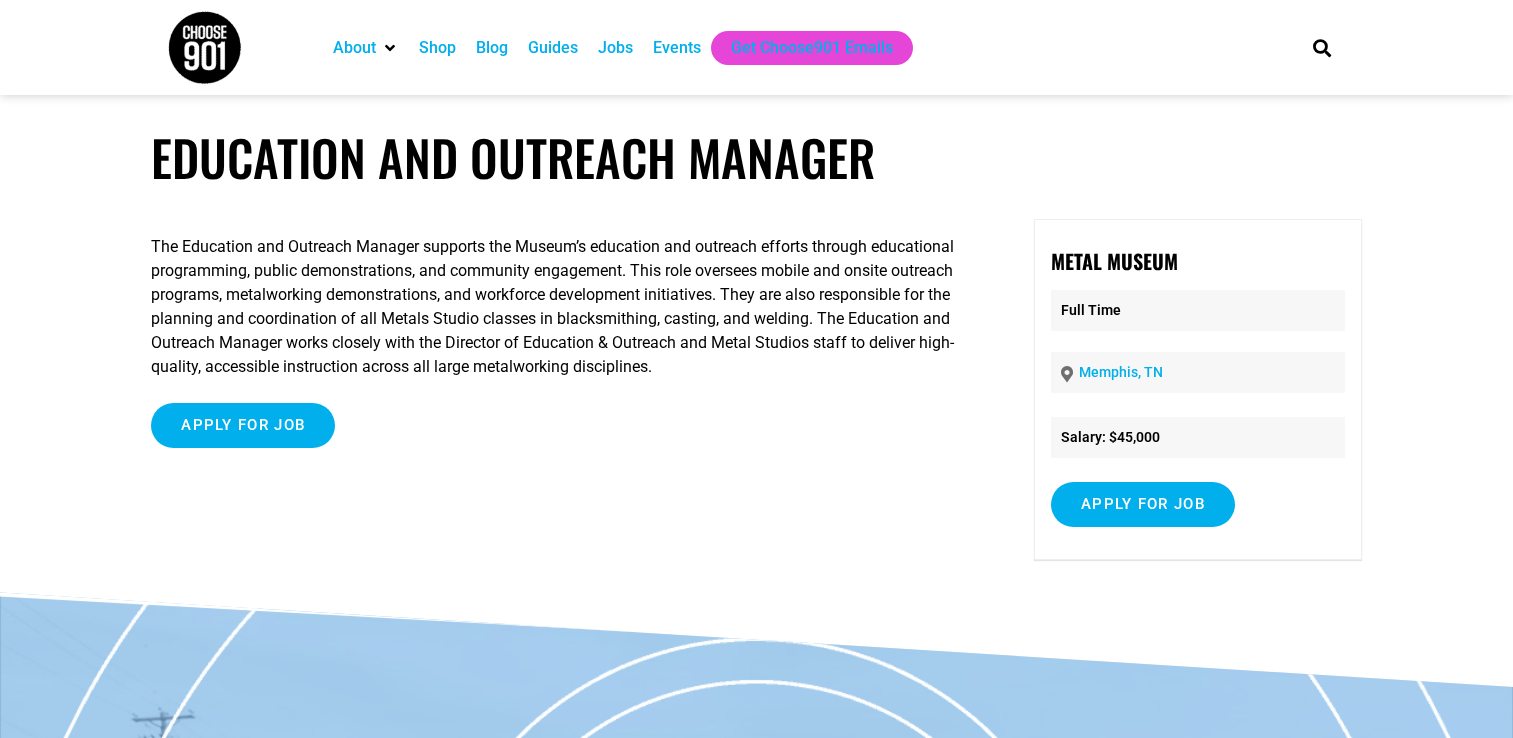 scroll, scrollTop: 0, scrollLeft: 0, axis: both 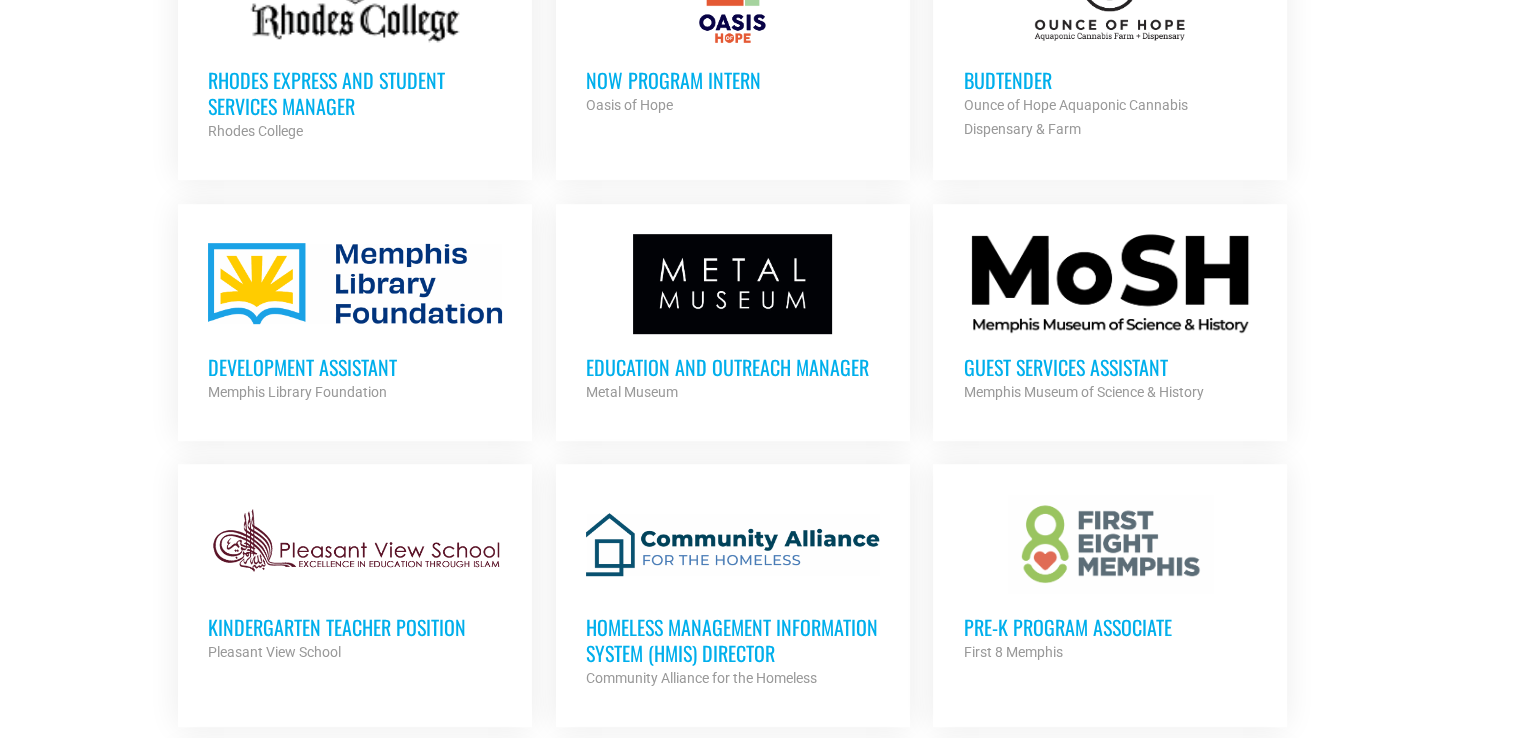 click on "Development Assistant" at bounding box center (355, 367) 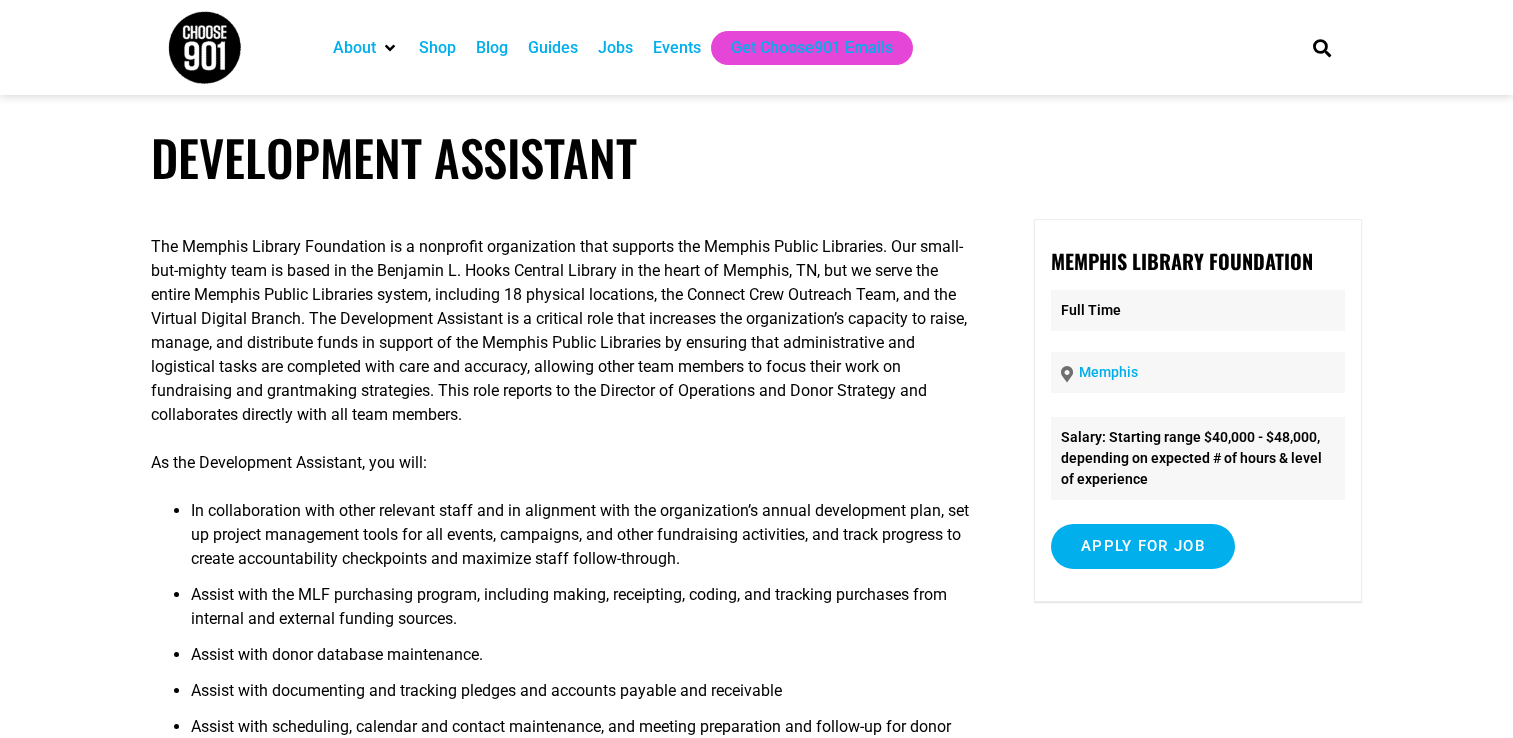 scroll, scrollTop: 0, scrollLeft: 0, axis: both 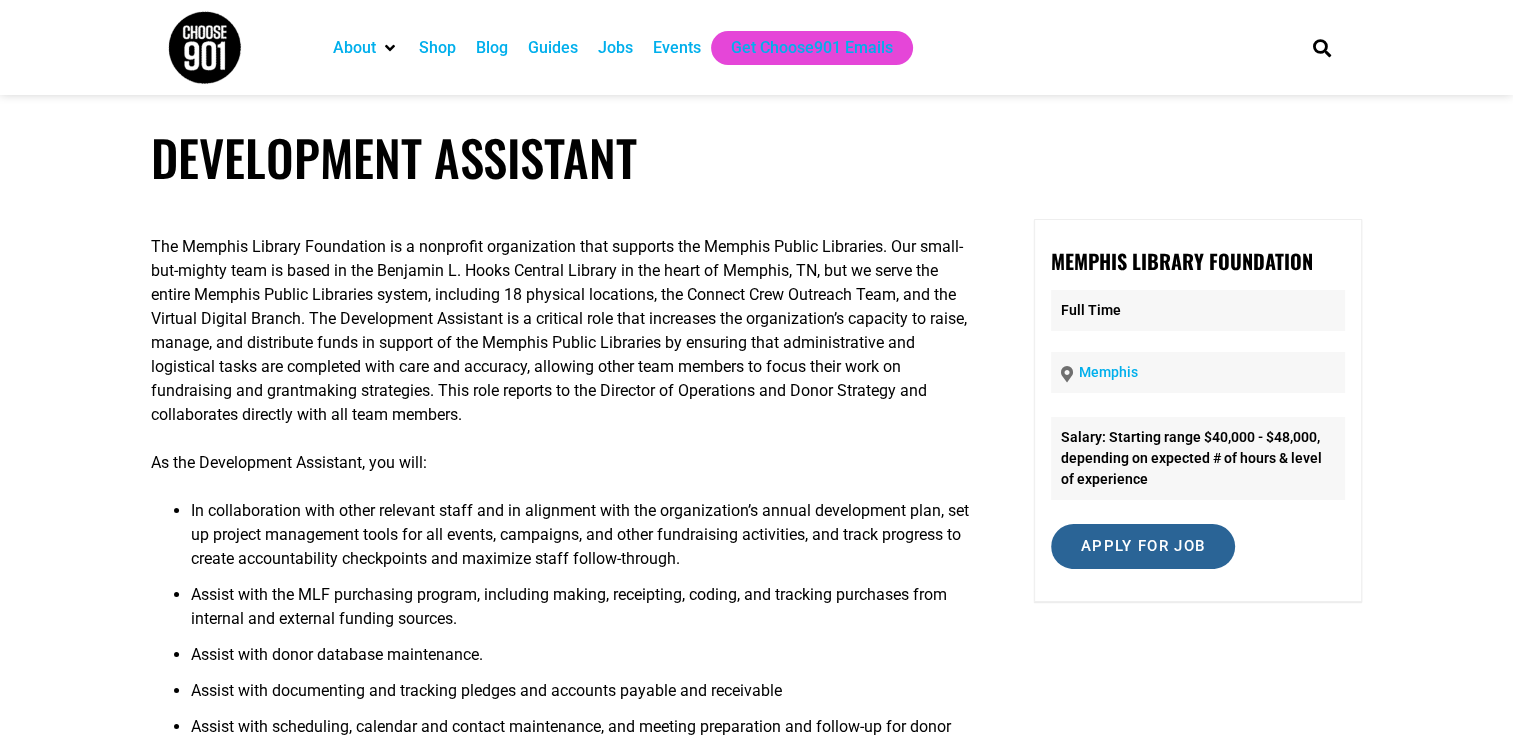 click on "Apply for job" at bounding box center (1143, 546) 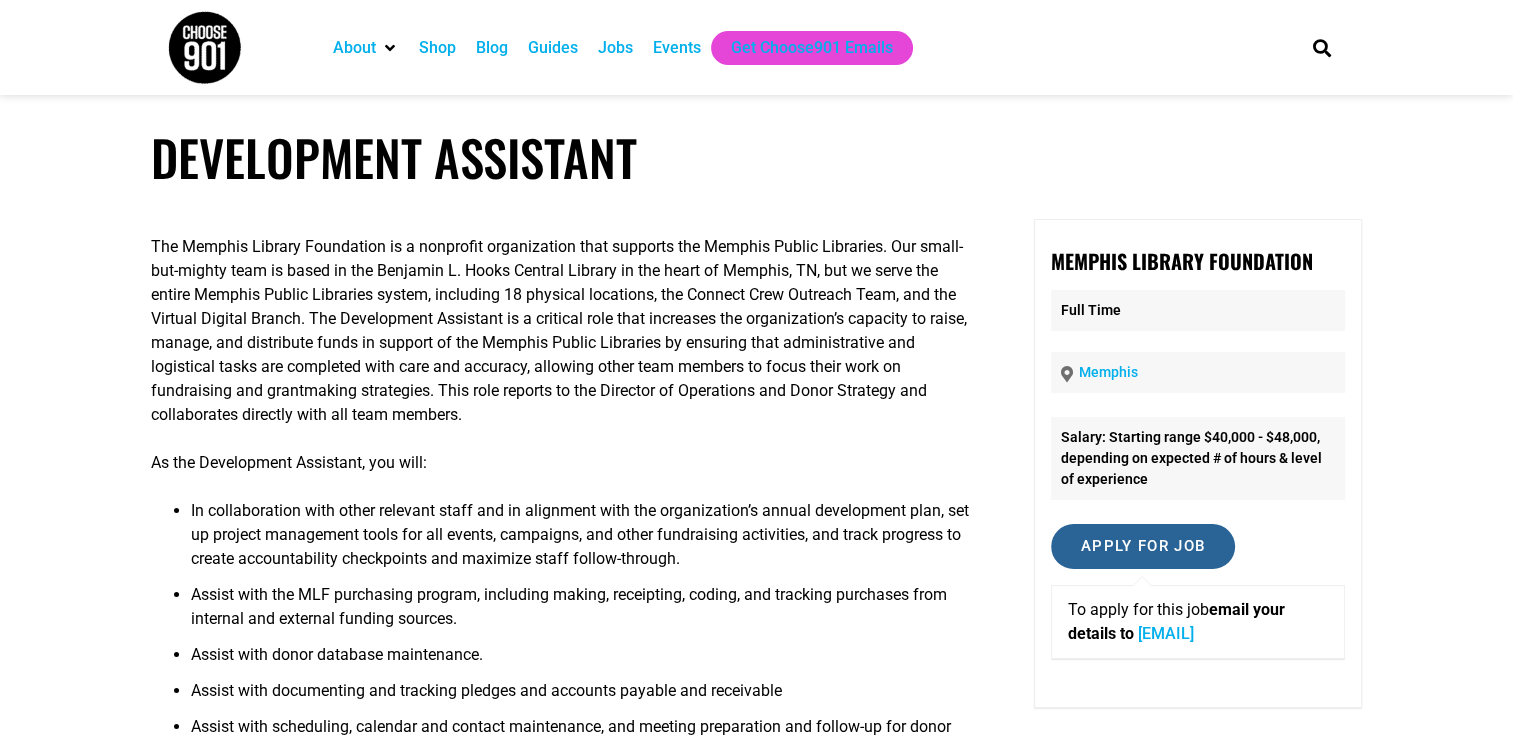 scroll, scrollTop: 100, scrollLeft: 0, axis: vertical 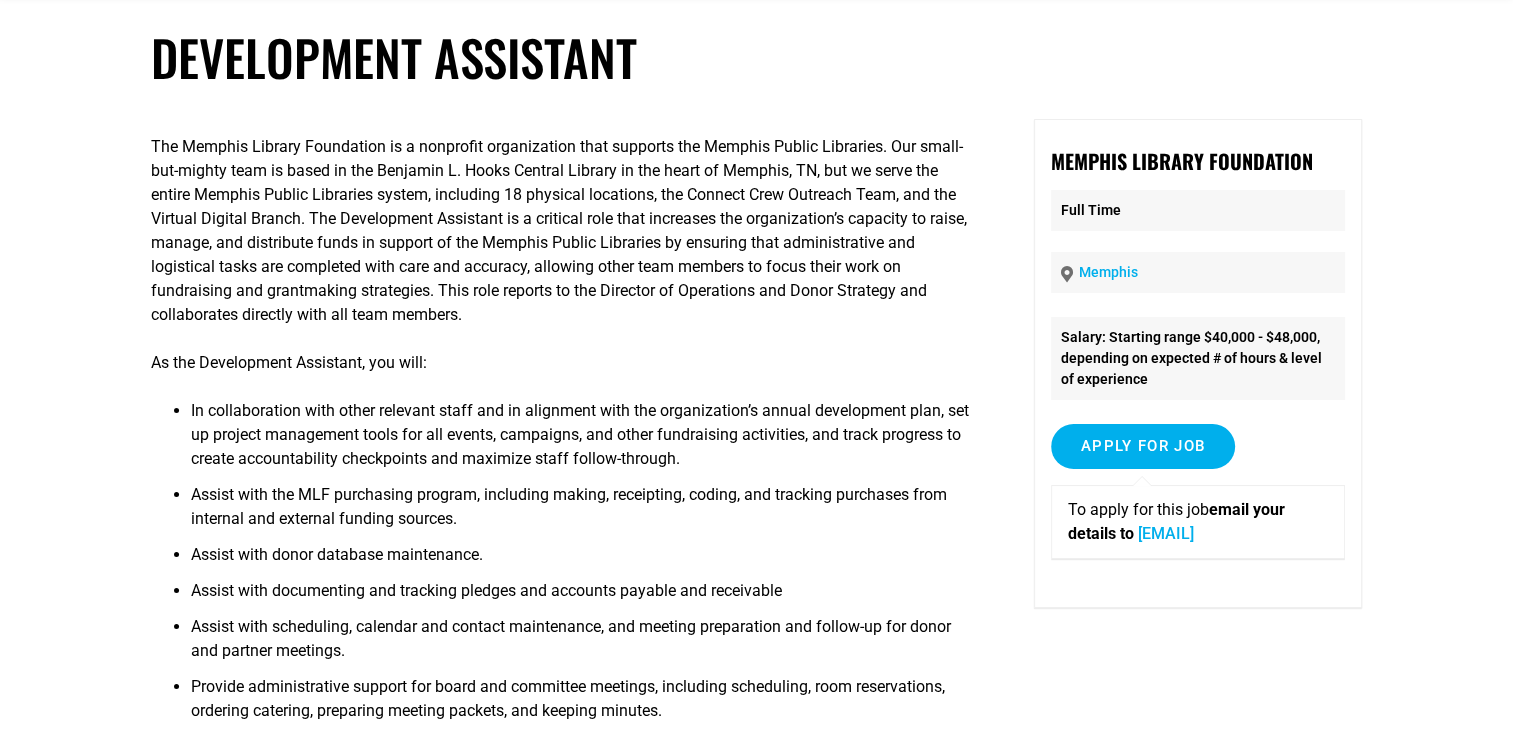 click on "christine@memphislibraryfoundation.org" at bounding box center (1166, 533) 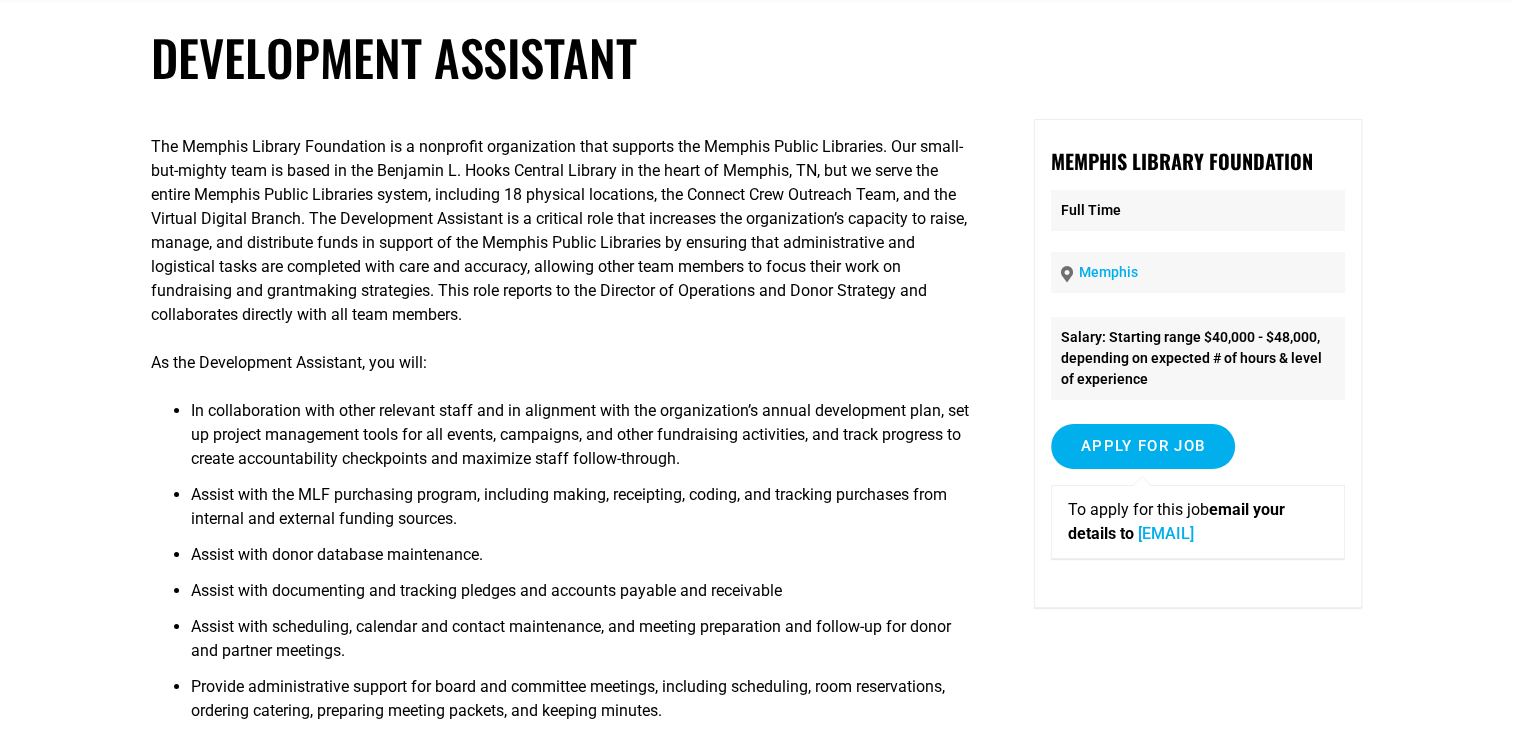click on "The Memphis Library Foundation is a nonprofit organization that supports the Memphis Public Libraries. Our small-but-mighty team is based in the Benjamin L. Hooks Central Library in the heart of Memphis, TN, but we serve the entire Memphis Public Libraries system, including 18 physical locations, the Connect Crew Outreach Team, and the Virtual Digital Branch. The Development Assistant is a critical role that increases the organization’s capacity to raise, manage, and distribute funds in support of the Memphis Public Libraries by ensuring that administrative and logistical tasks are completed with care and accuracy, allowing other team members to focus their work on fundraising and grantmaking strategies. This role reports to the Director of Operations and Donor Strategy and collaborates directly with all team members.
As the Development Assistant, you will:
Assist with donor database maintenance.
Assist with documenting and tracking pledges and accounts payable and receivable" at bounding box center (756, 517) 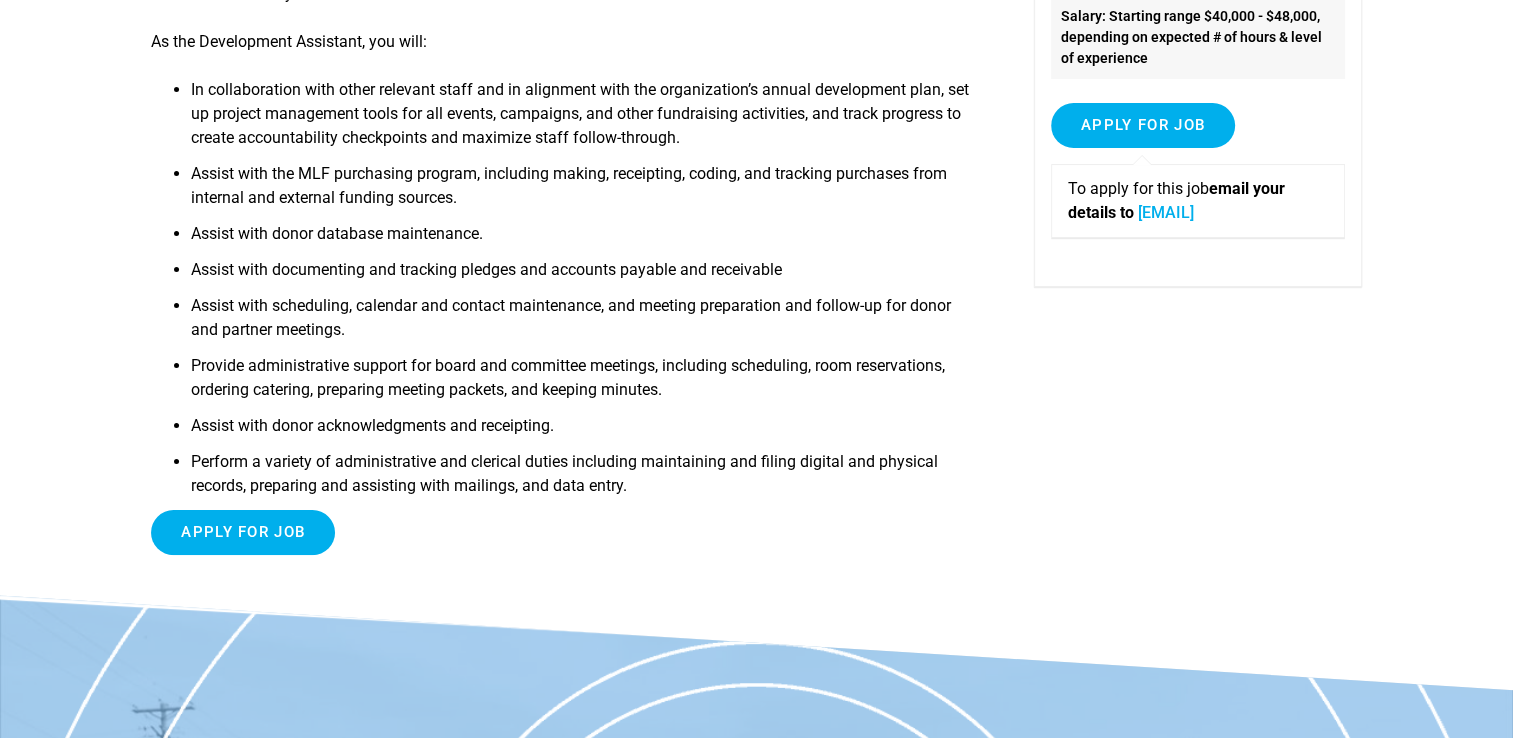scroll, scrollTop: 500, scrollLeft: 0, axis: vertical 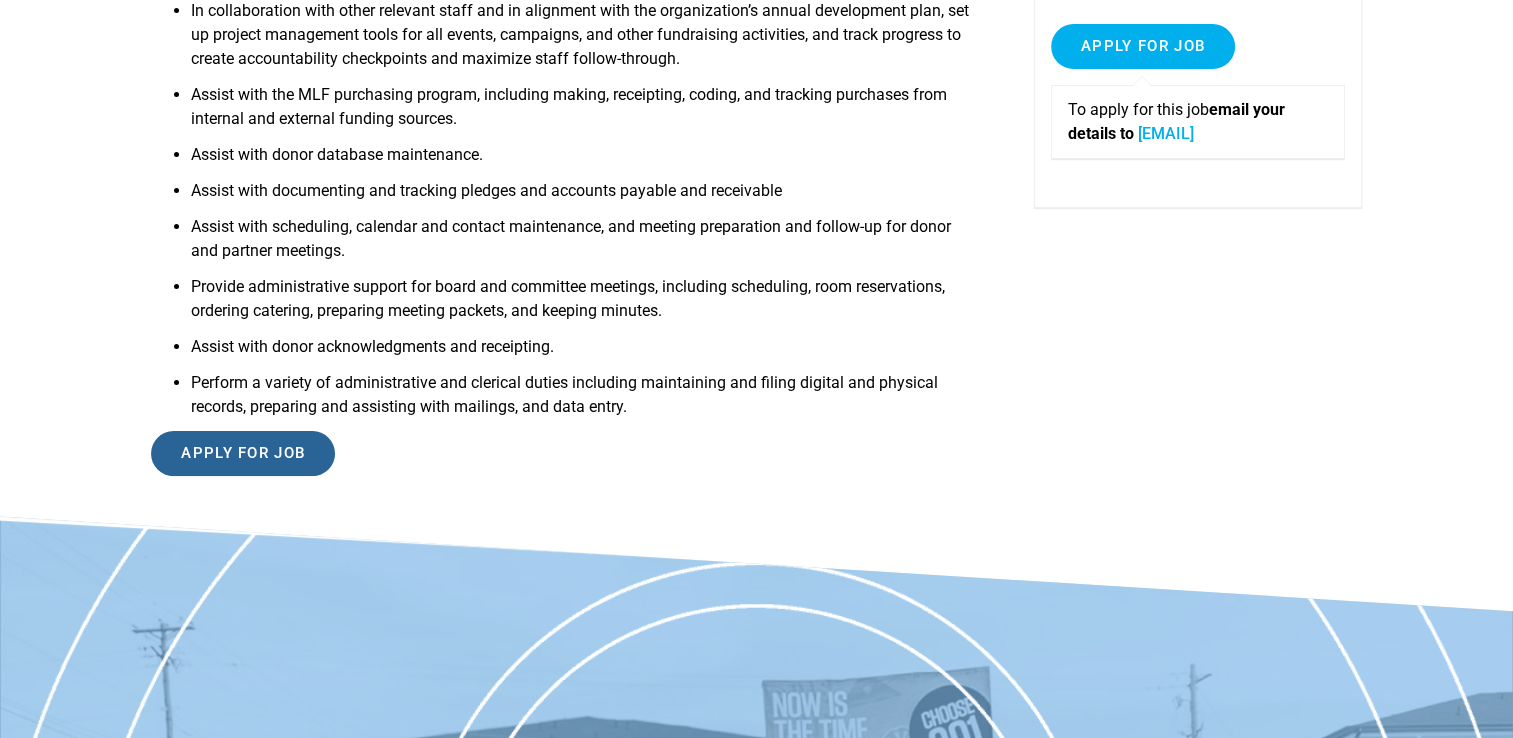 click on "Apply for job" at bounding box center [243, 453] 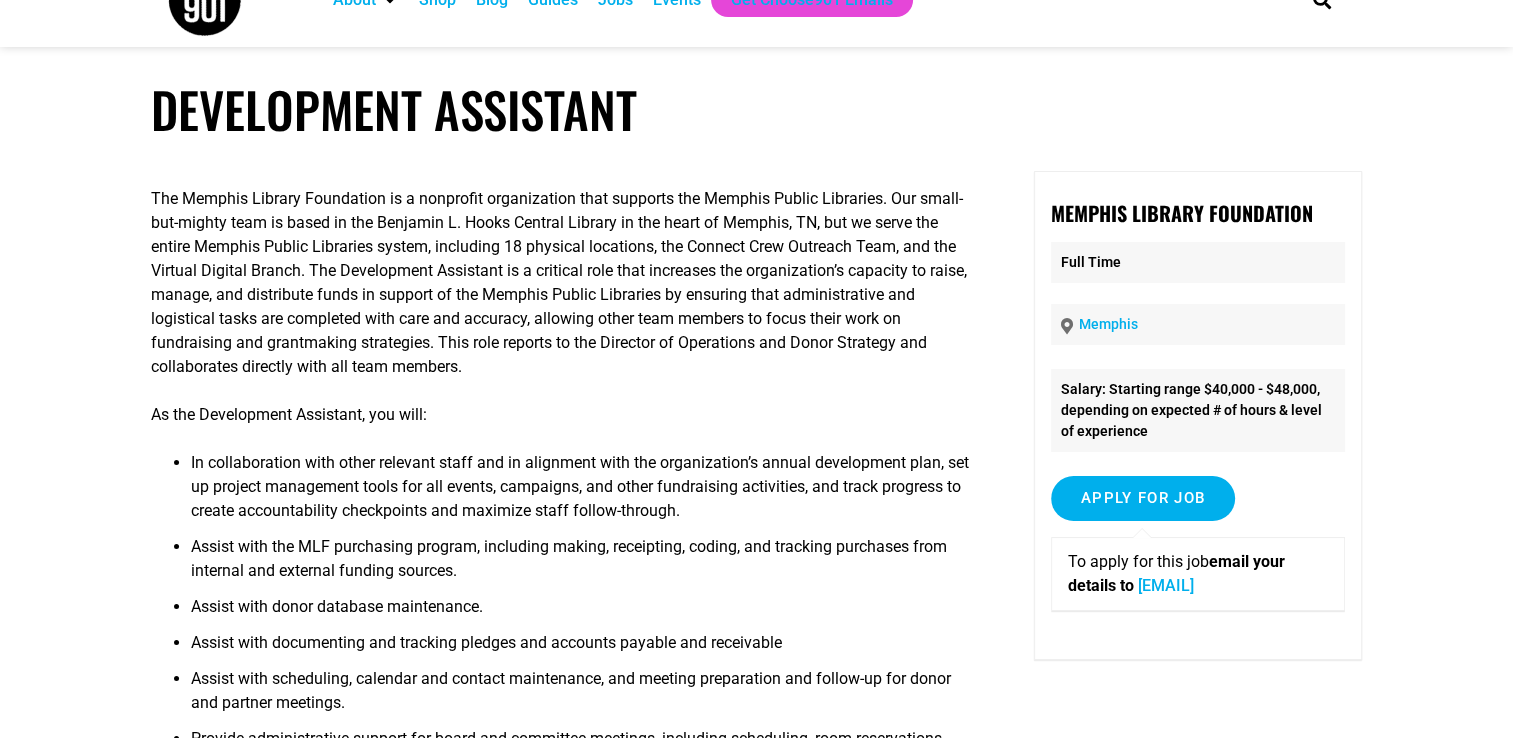 scroll, scrollTop: 0, scrollLeft: 0, axis: both 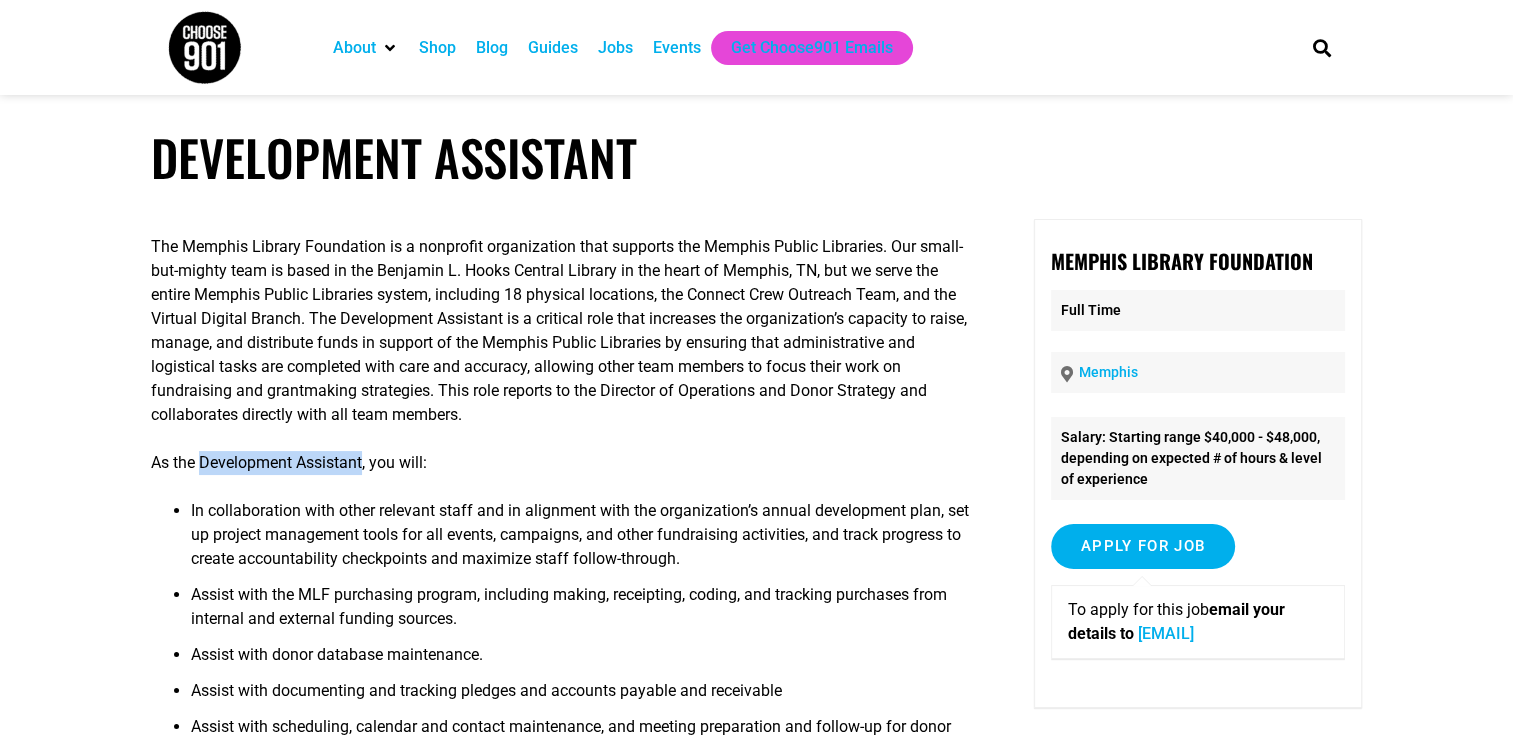 drag, startPoint x: 362, startPoint y: 467, endPoint x: 200, endPoint y: 467, distance: 162 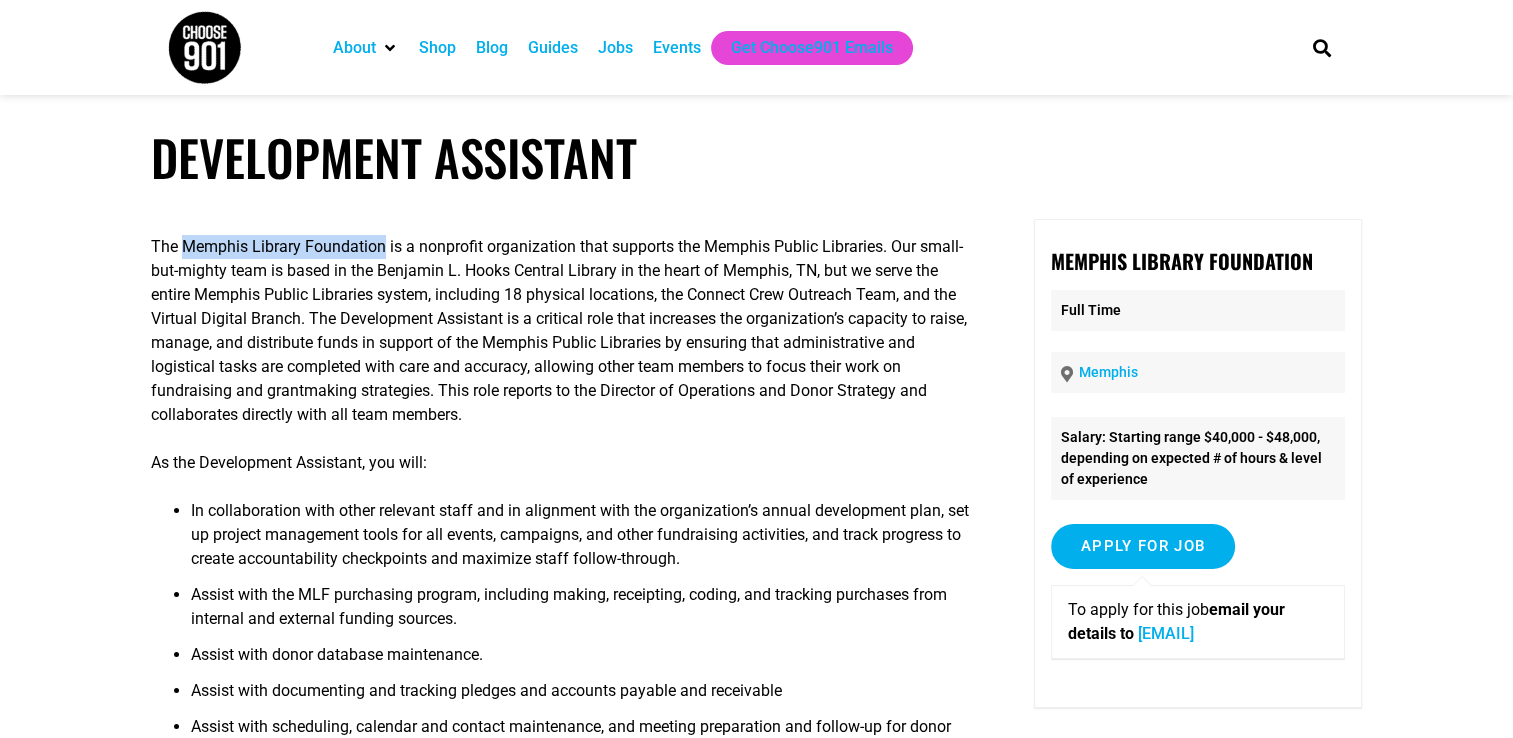 drag, startPoint x: 385, startPoint y: 254, endPoint x: 183, endPoint y: 254, distance: 202 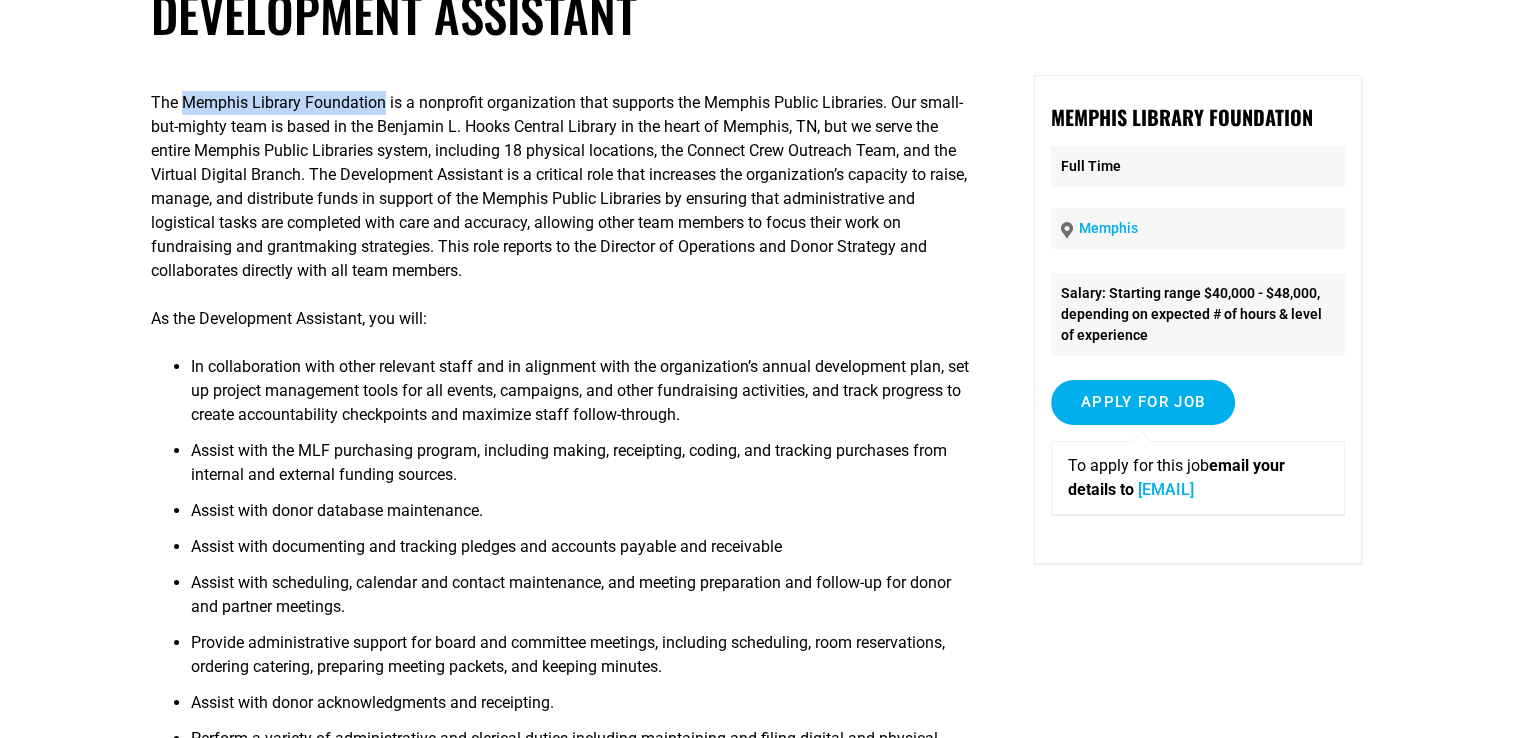 scroll, scrollTop: 0, scrollLeft: 0, axis: both 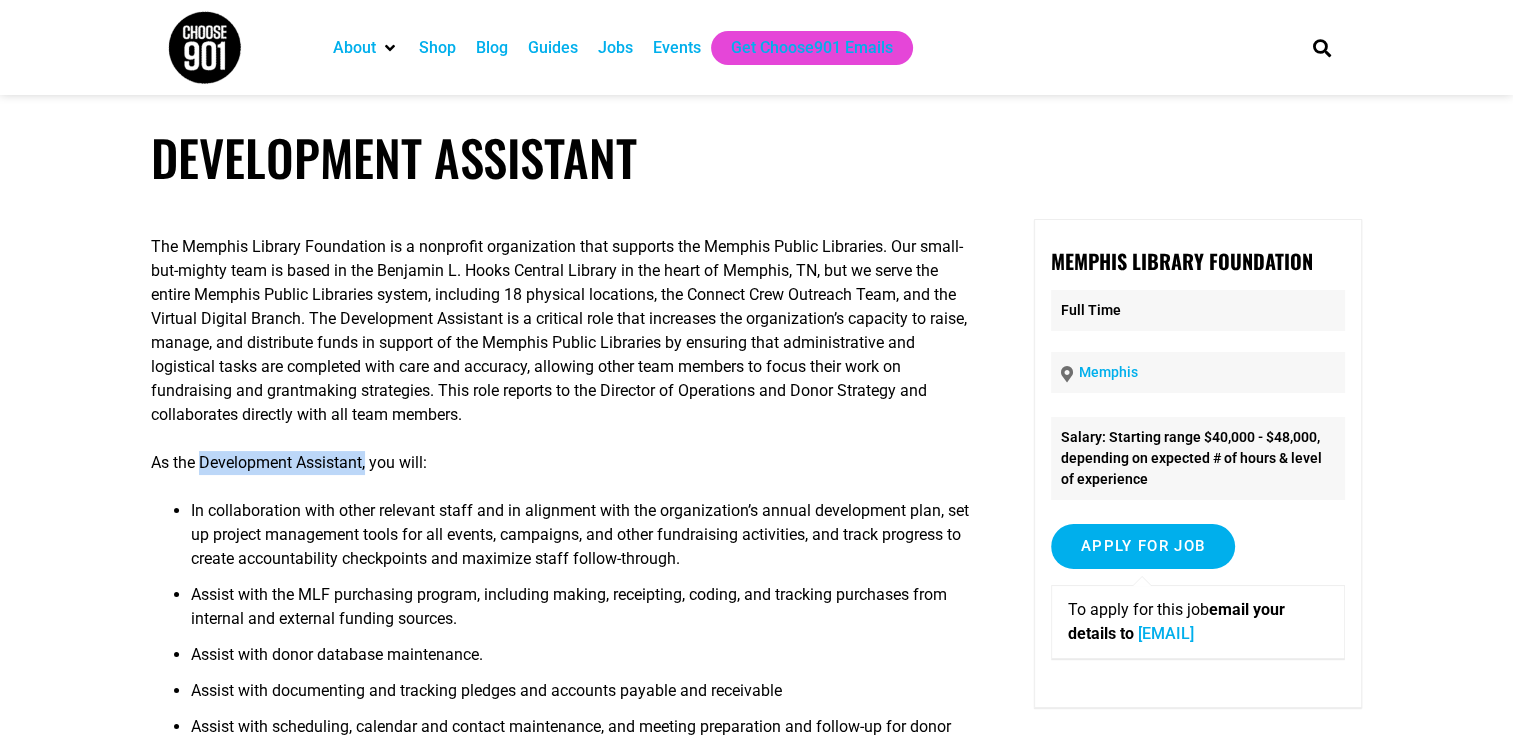 drag, startPoint x: 364, startPoint y: 467, endPoint x: 201, endPoint y: 470, distance: 163.0276 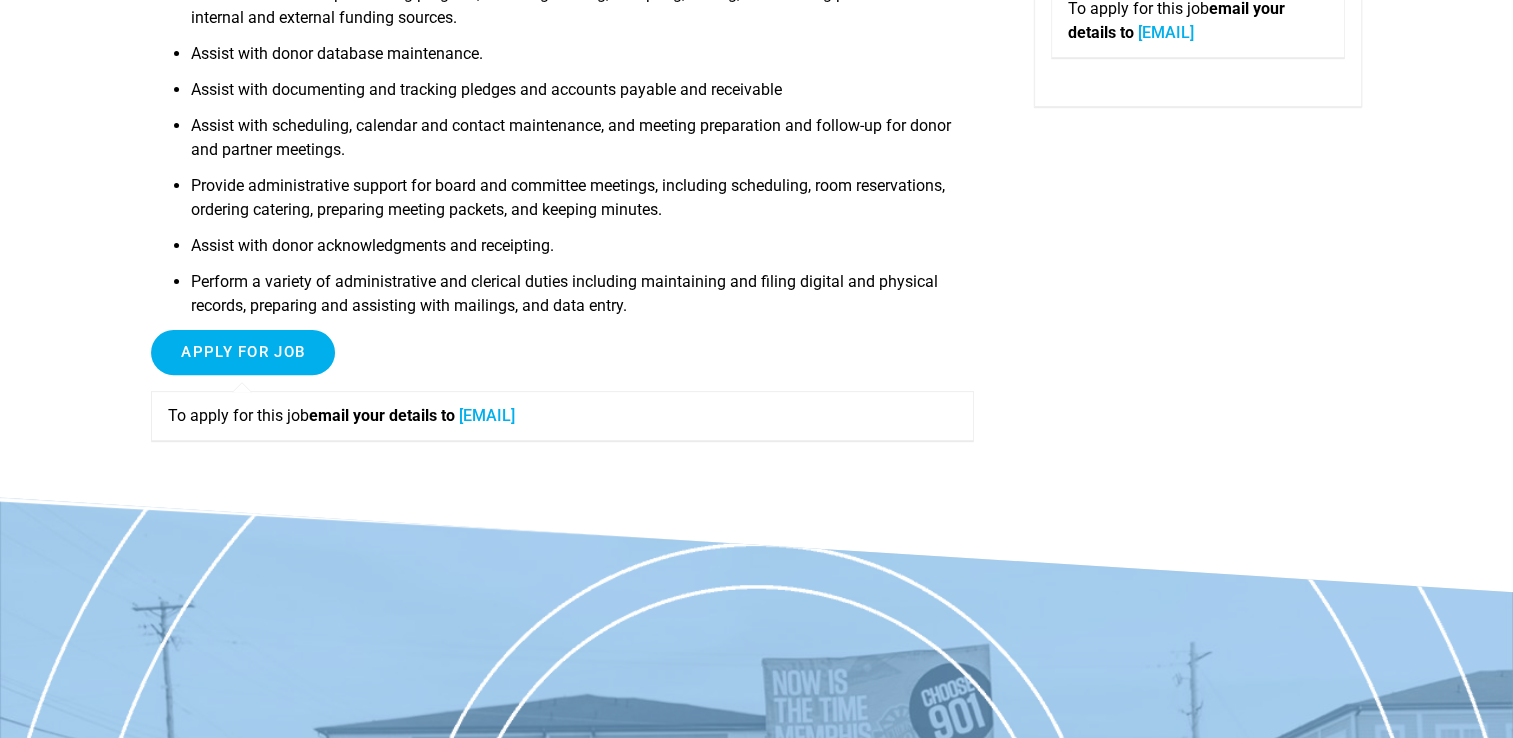 scroll, scrollTop: 600, scrollLeft: 0, axis: vertical 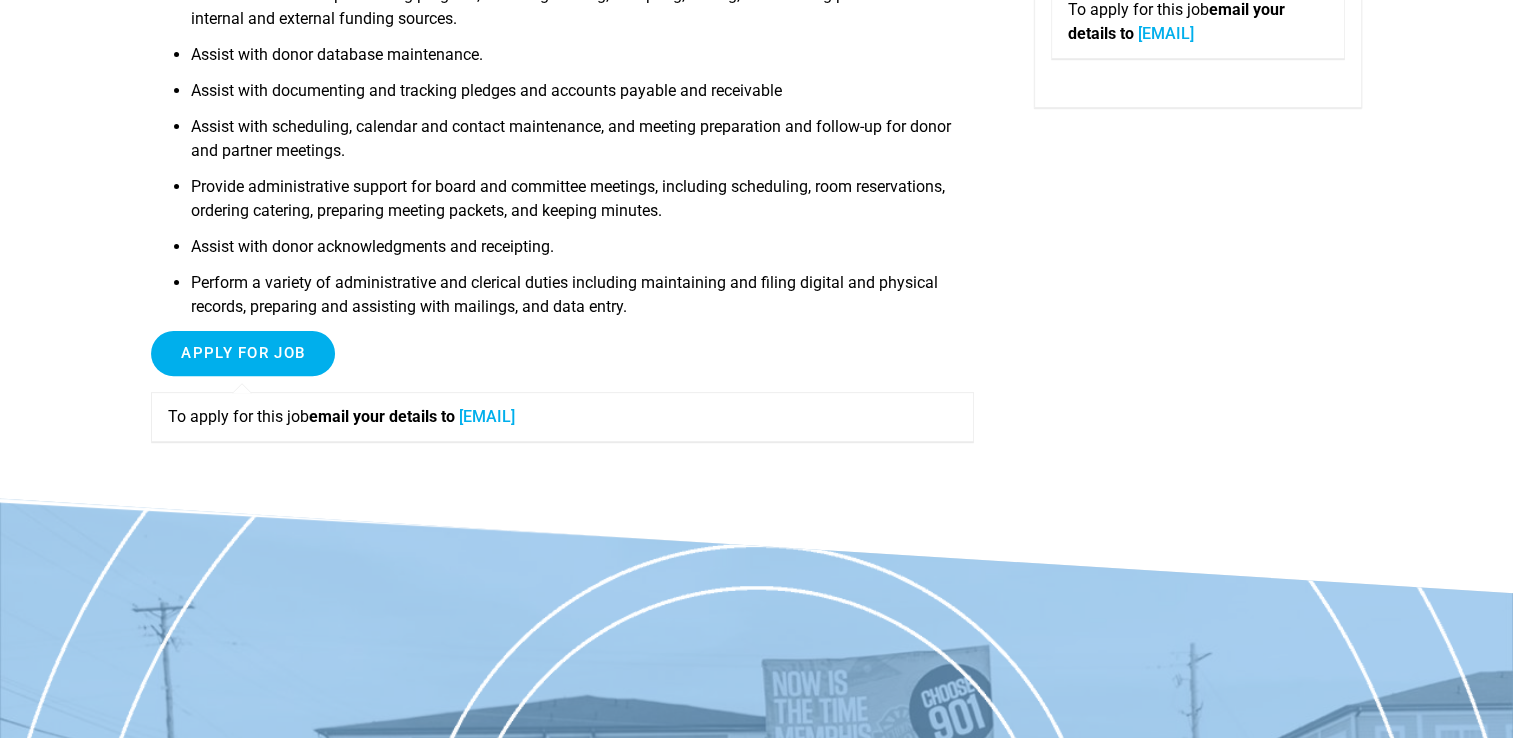 drag, startPoint x: 779, startPoint y: 421, endPoint x: 472, endPoint y: 412, distance: 307.1319 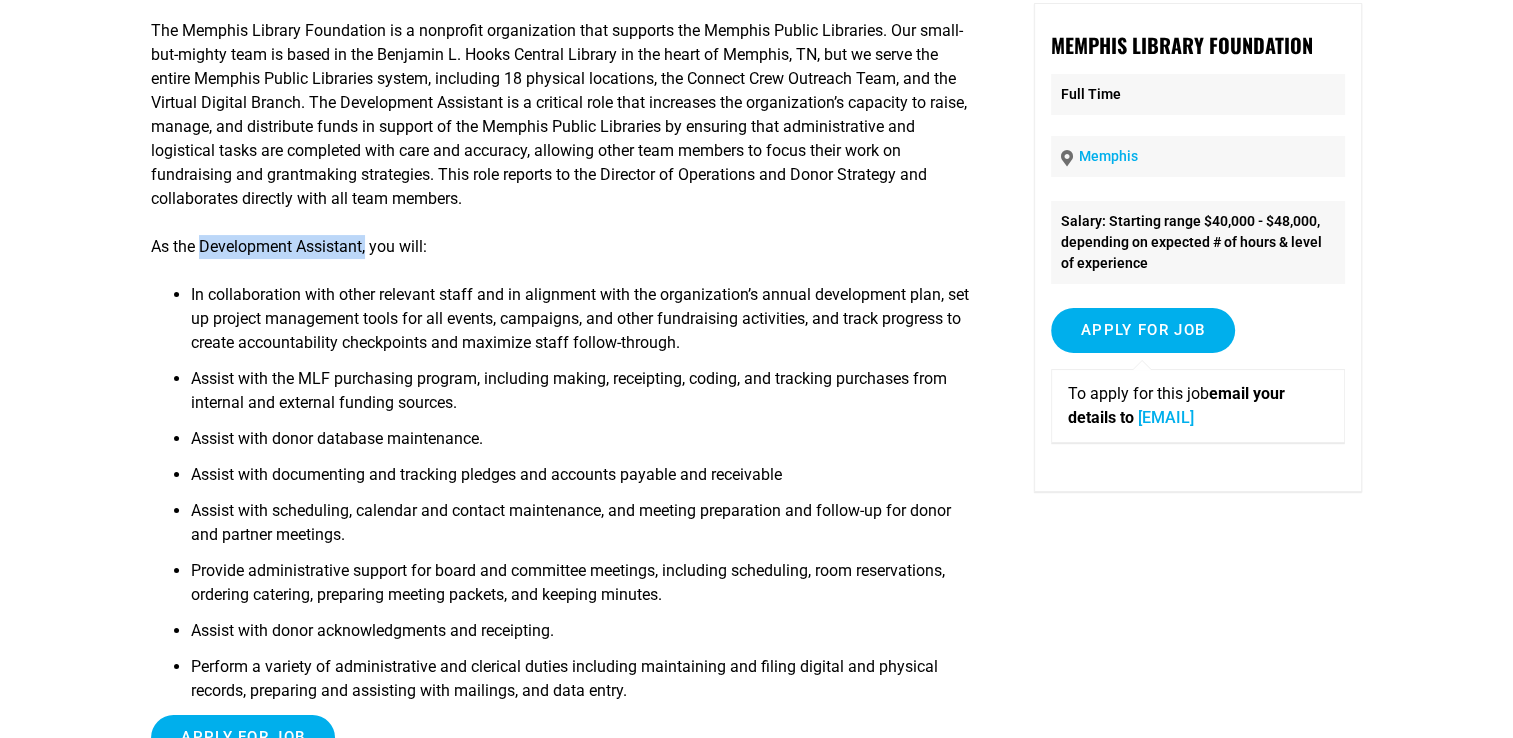 scroll, scrollTop: 0, scrollLeft: 0, axis: both 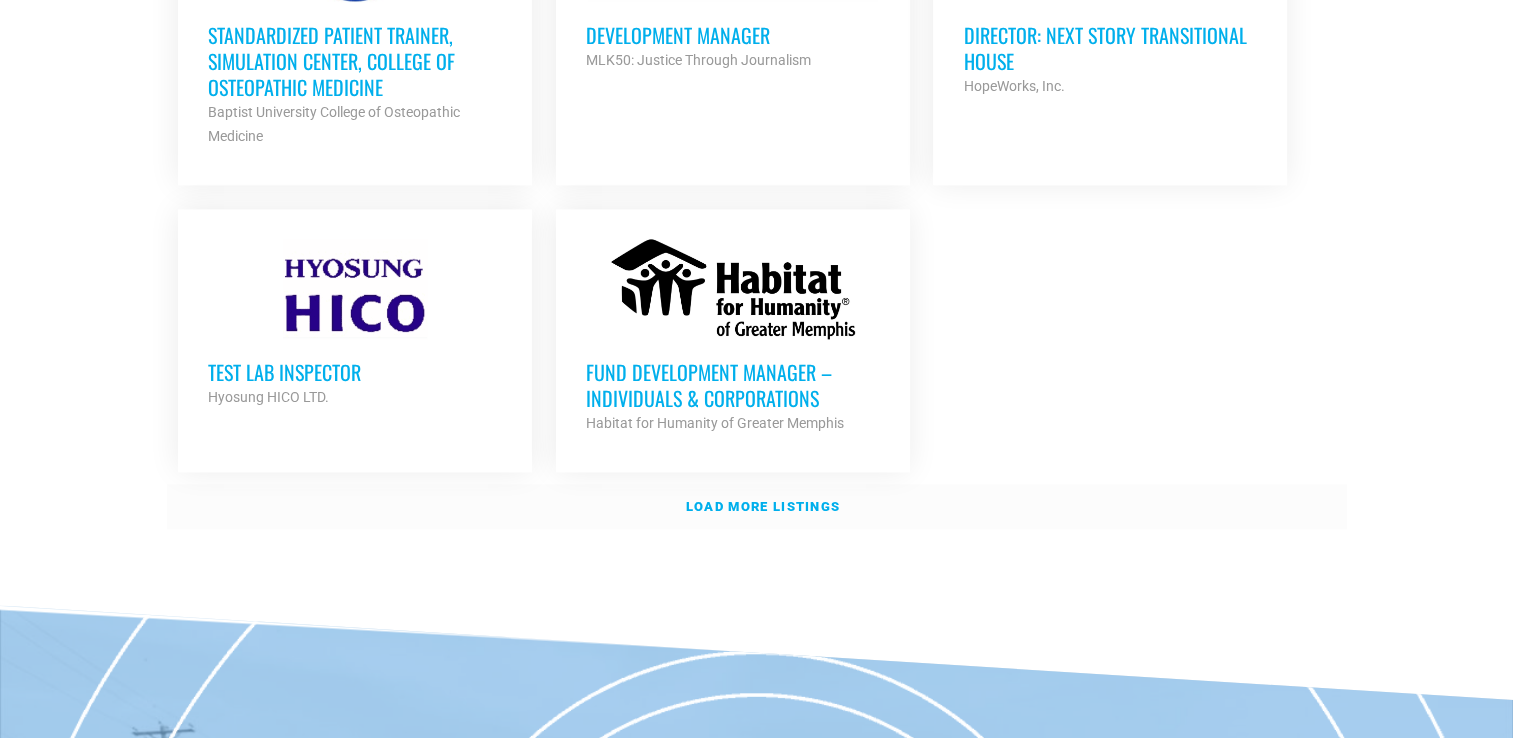 click on "Load more listings" at bounding box center (763, 506) 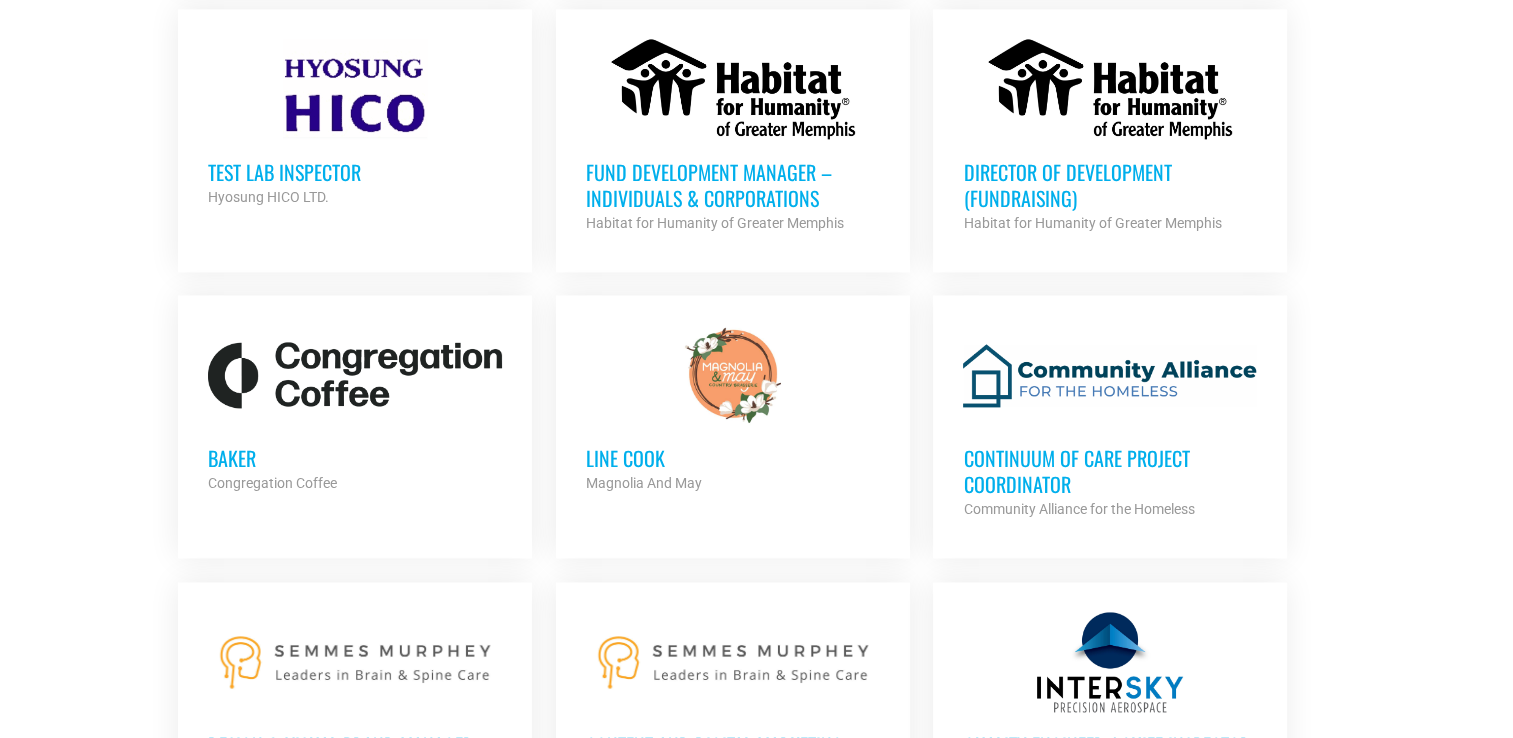scroll, scrollTop: 2800, scrollLeft: 0, axis: vertical 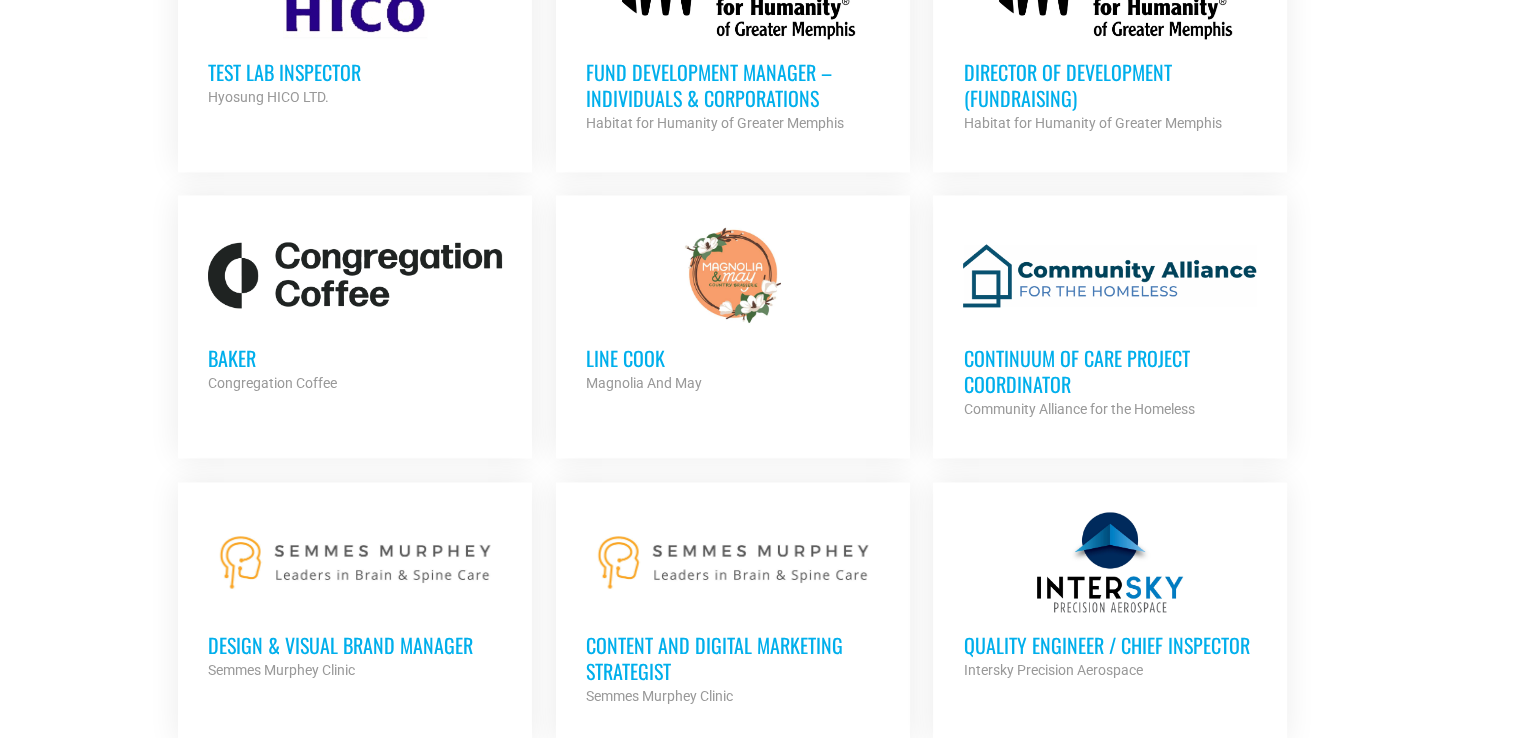 click on "Continuum of Care Project Coordinator" at bounding box center (1110, 371) 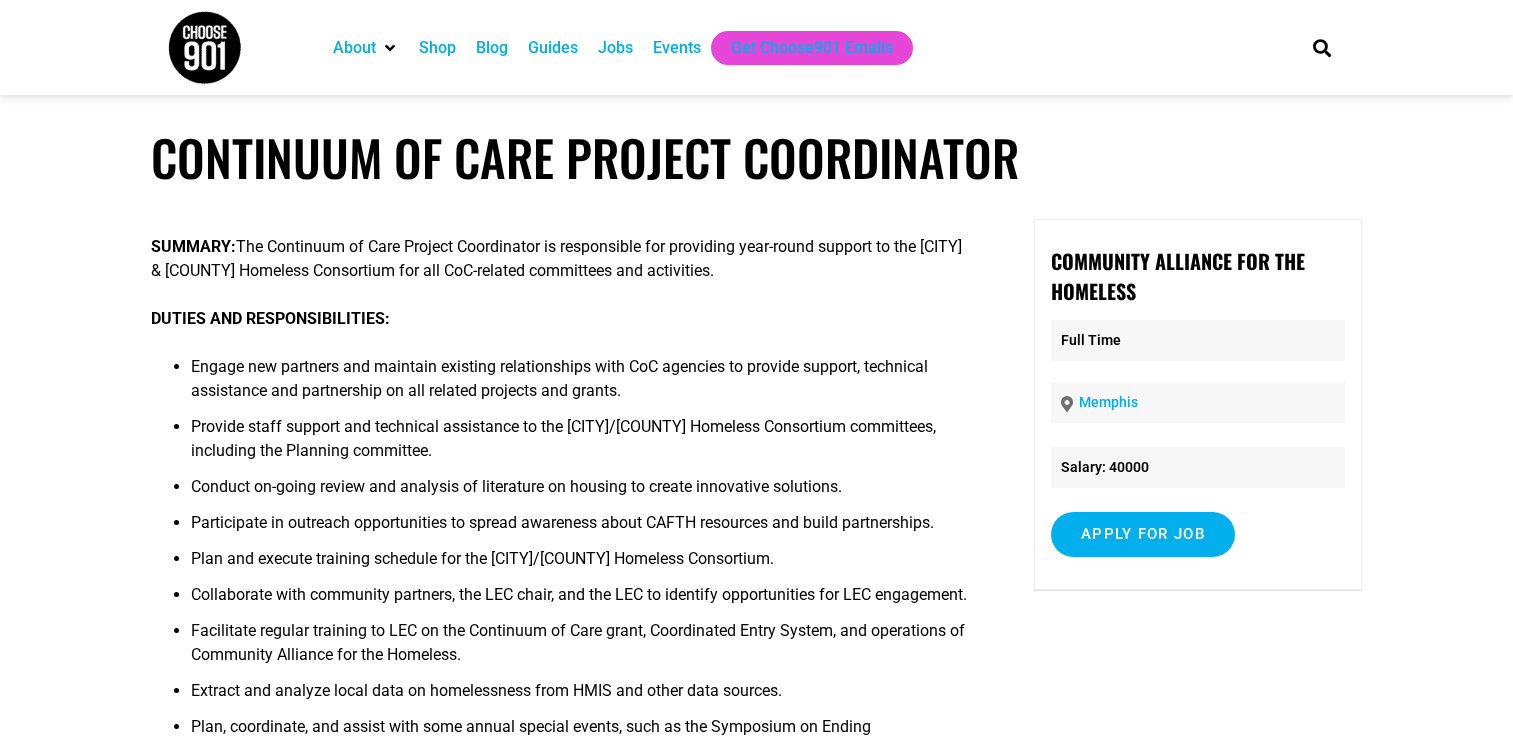 scroll, scrollTop: 0, scrollLeft: 0, axis: both 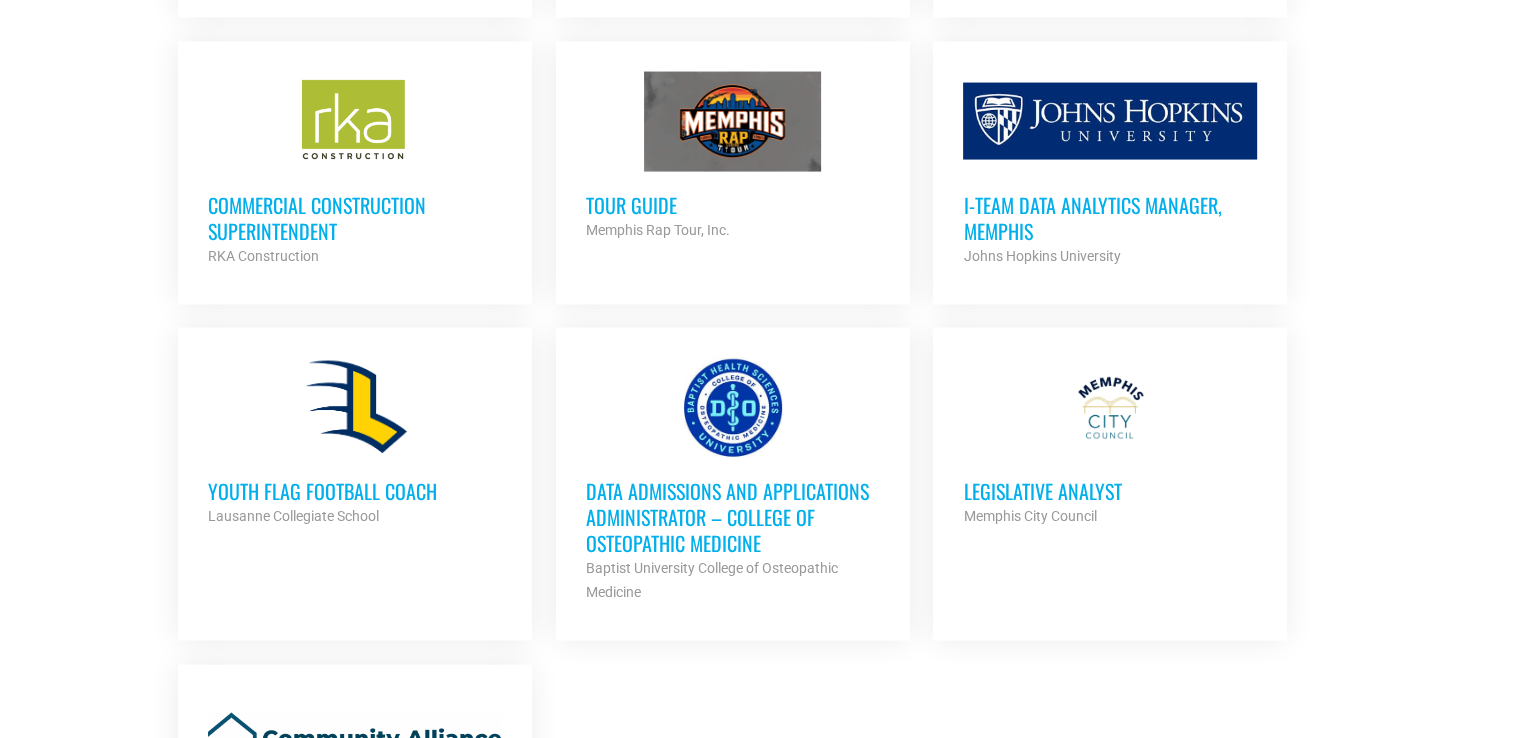 click on "Data Admissions and Applications Administrator – College of Osteopathic Medicine" at bounding box center (733, 517) 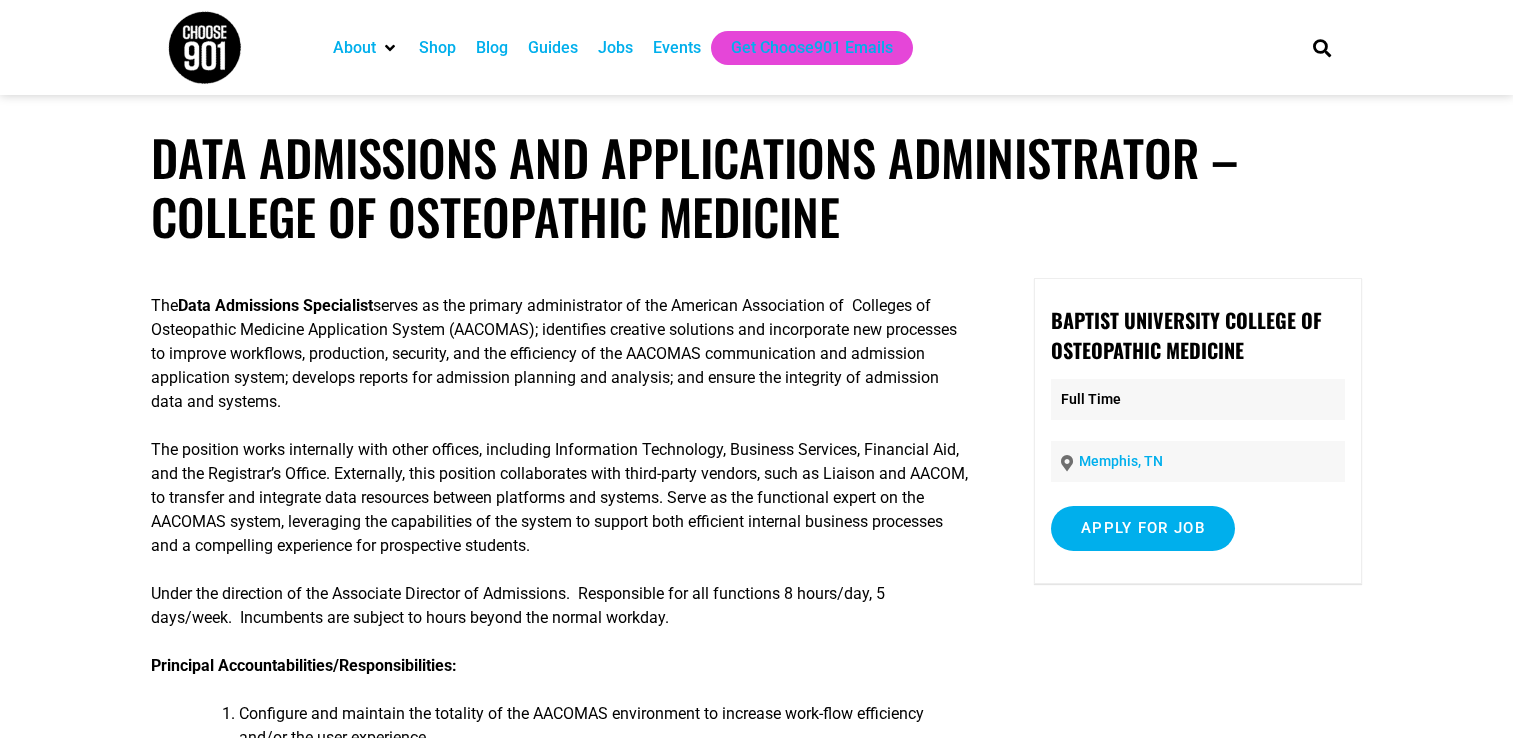 scroll, scrollTop: 0, scrollLeft: 0, axis: both 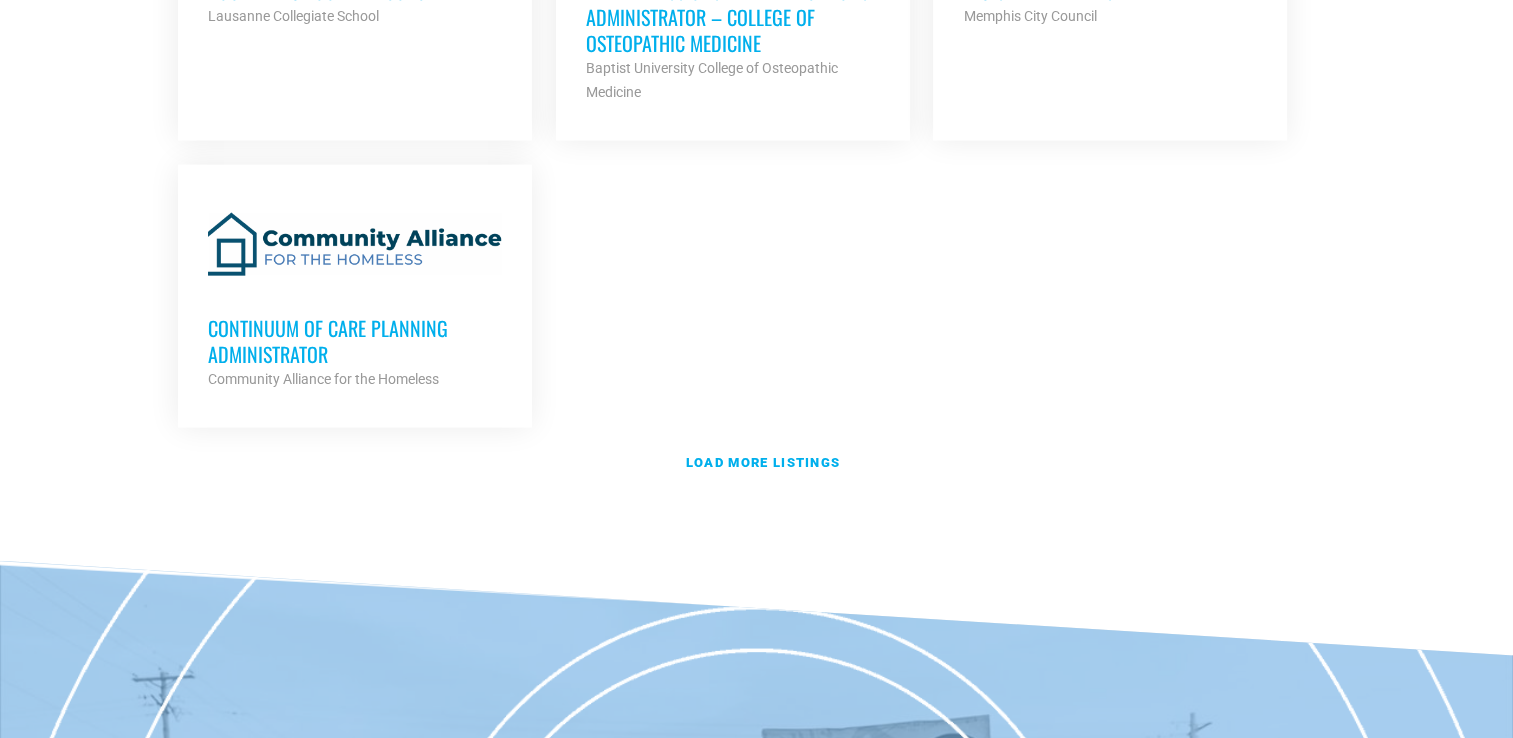 click on "Continuum of Care Planning Administrator" at bounding box center (355, 341) 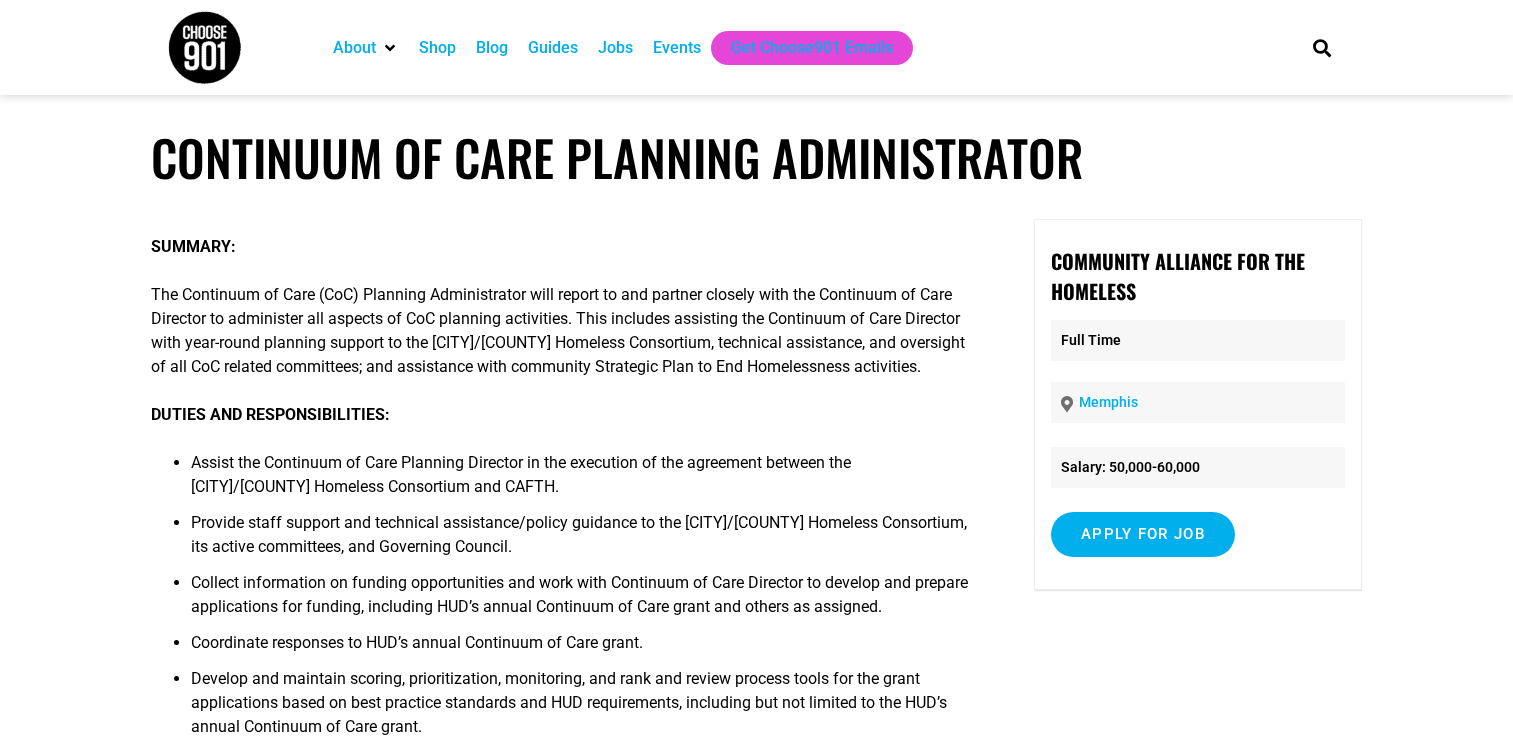 scroll, scrollTop: 0, scrollLeft: 0, axis: both 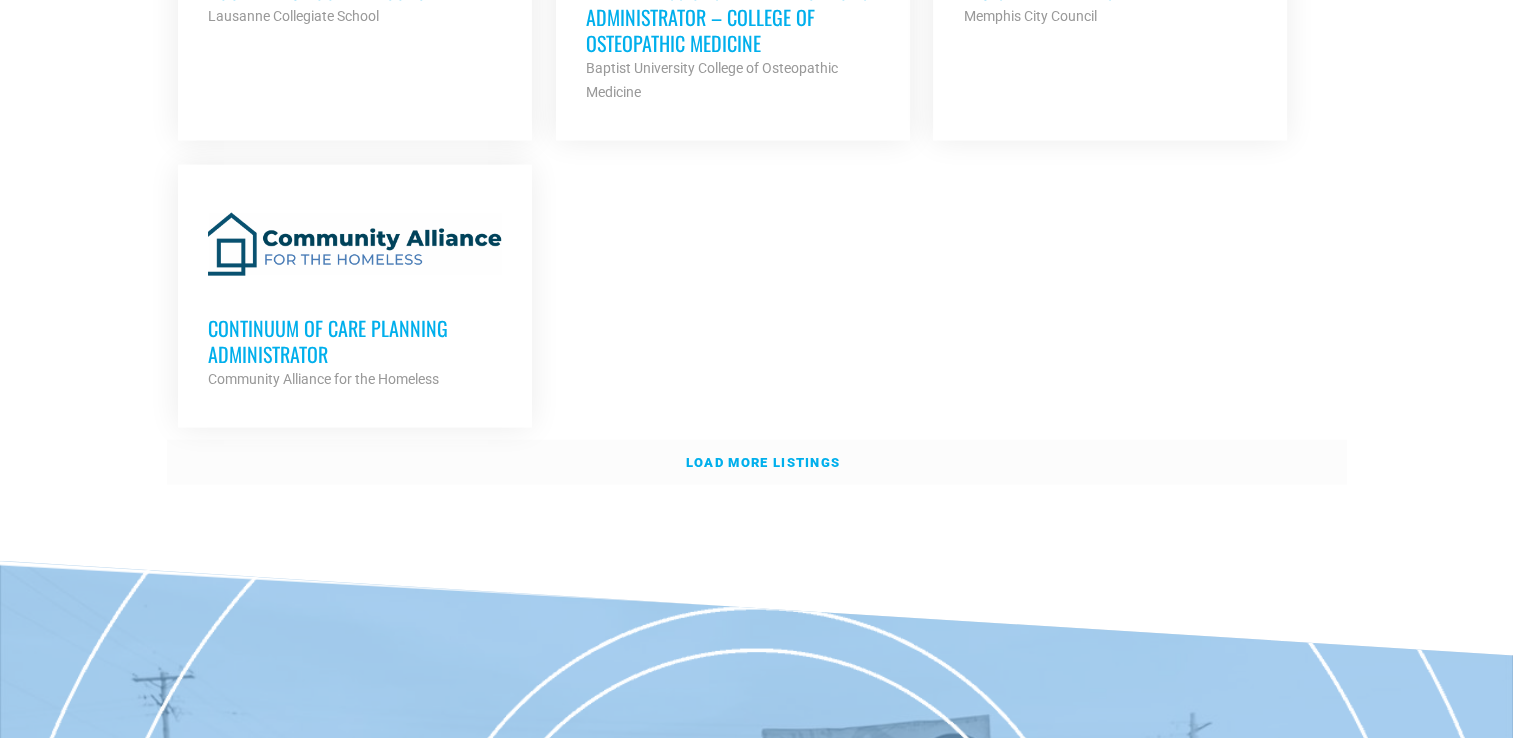 click on "Load more listings" at bounding box center [763, 462] 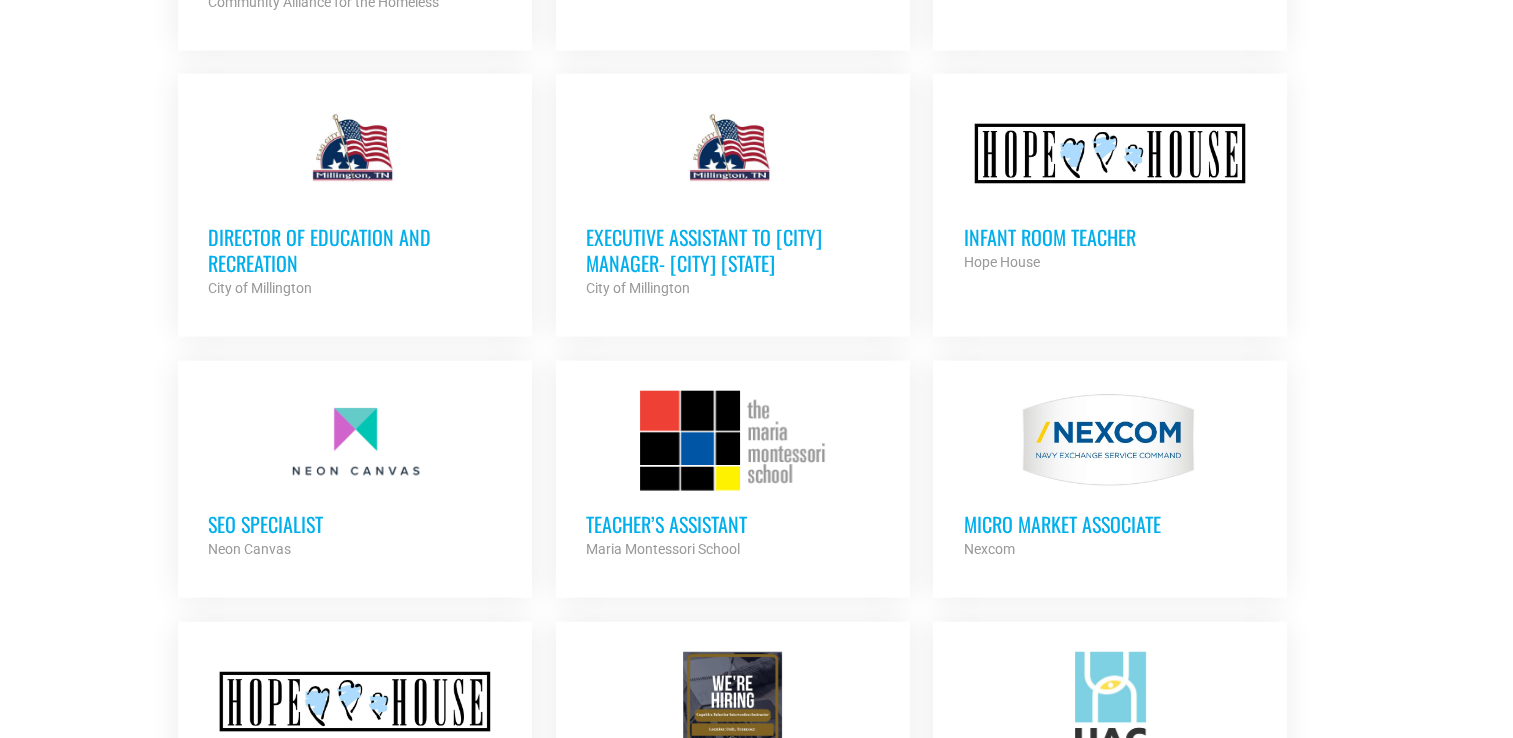 scroll, scrollTop: 5000, scrollLeft: 0, axis: vertical 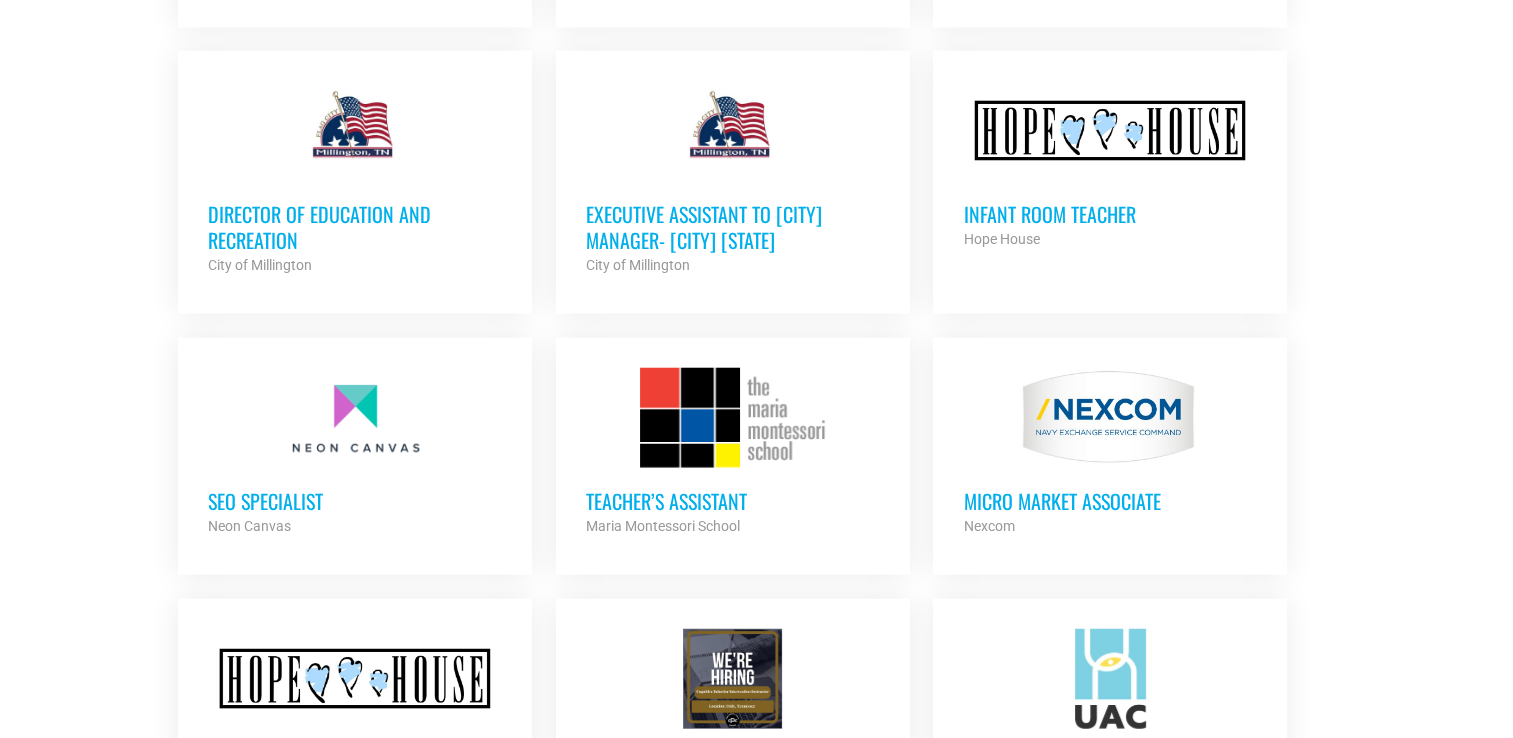 click on "SEO Specialist" at bounding box center [355, 501] 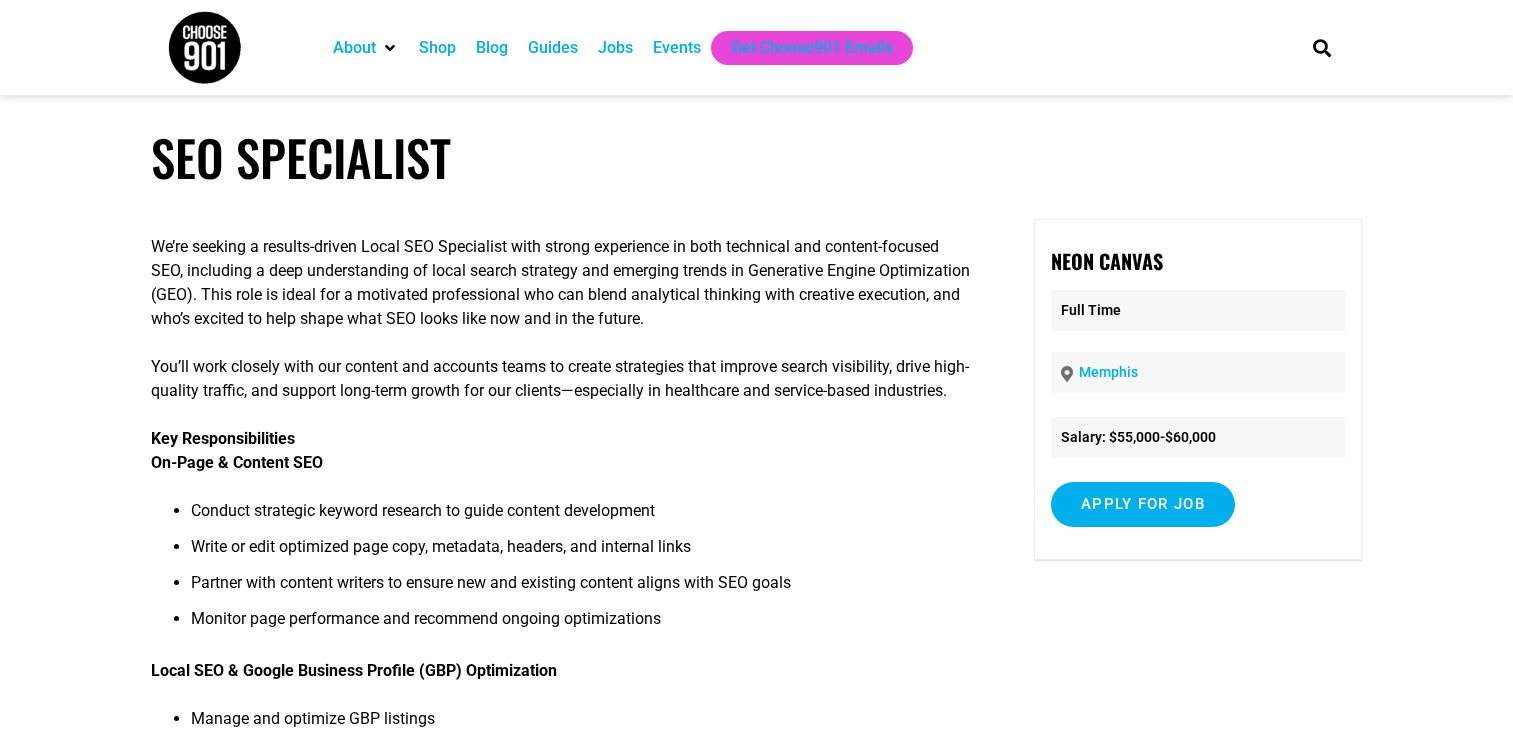 scroll, scrollTop: 0, scrollLeft: 0, axis: both 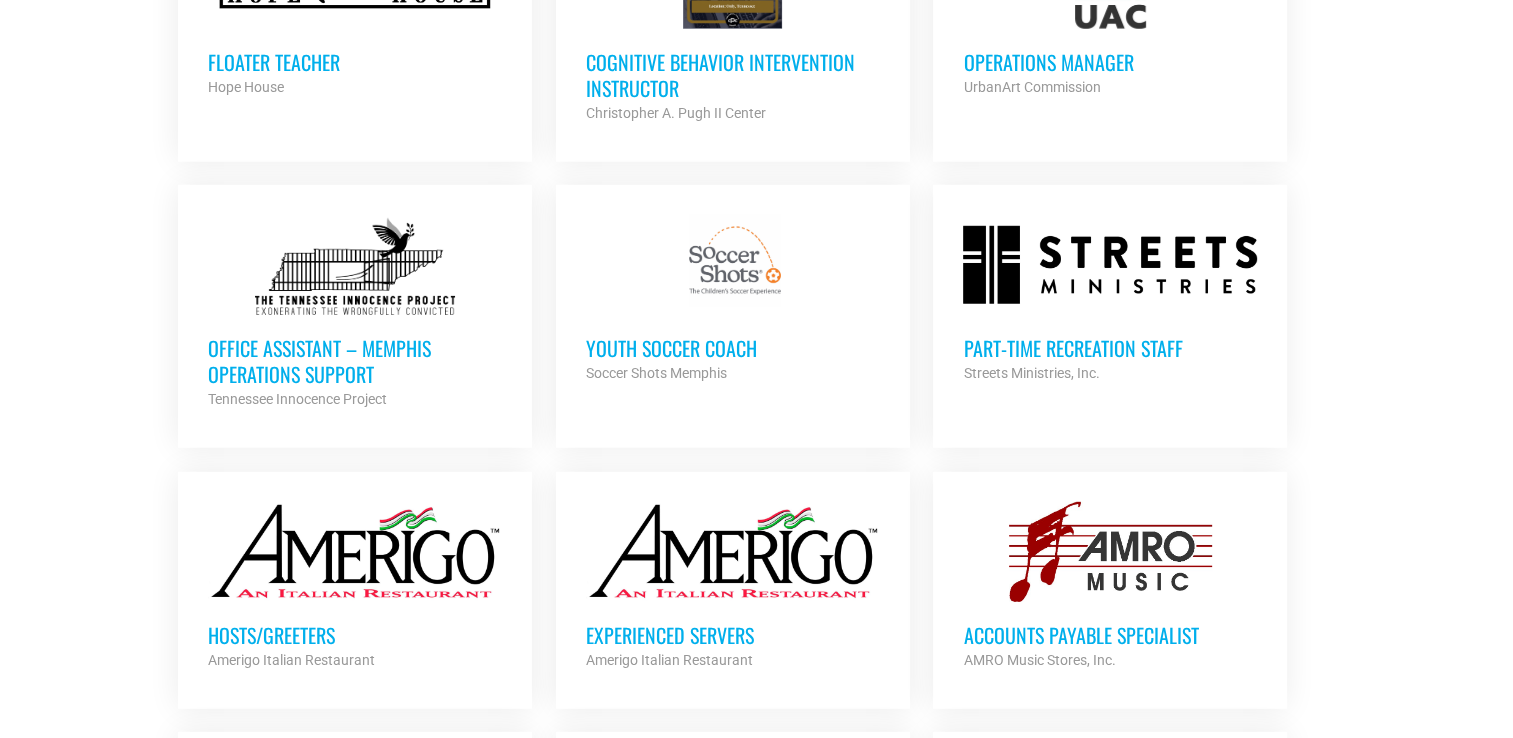 click on "Office Assistant – Memphis Operations Support" at bounding box center [355, 361] 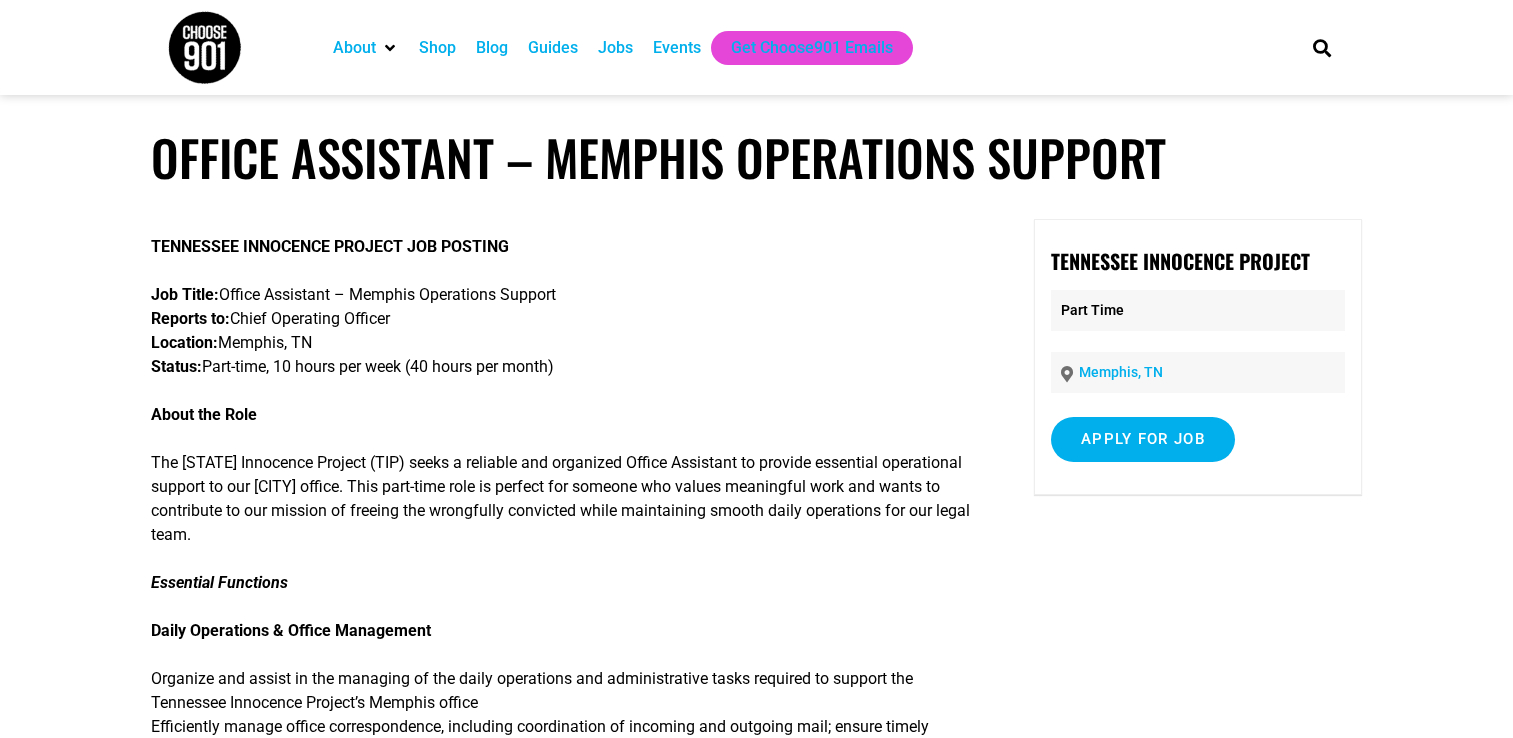 scroll, scrollTop: 0, scrollLeft: 0, axis: both 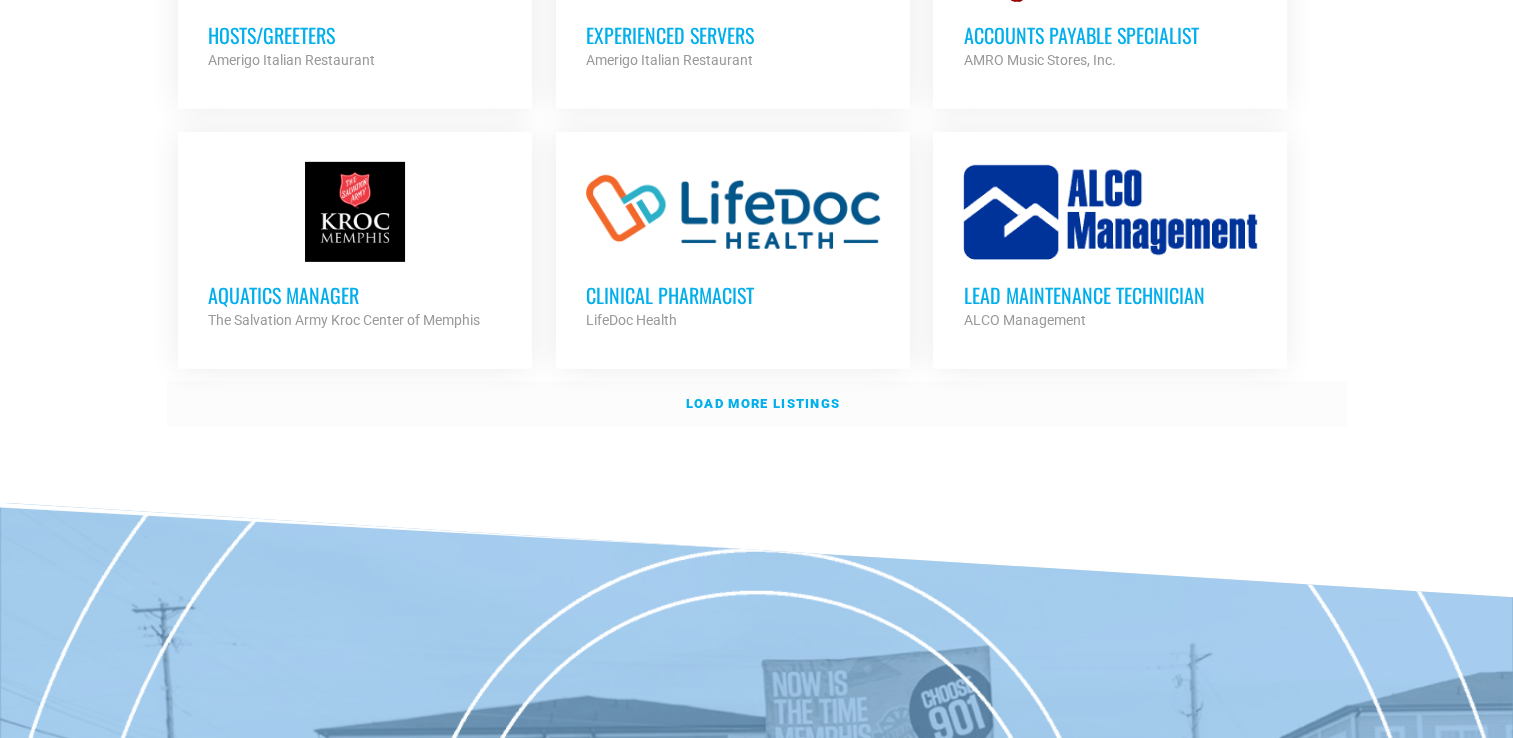 click on "Load more listings" at bounding box center (763, 403) 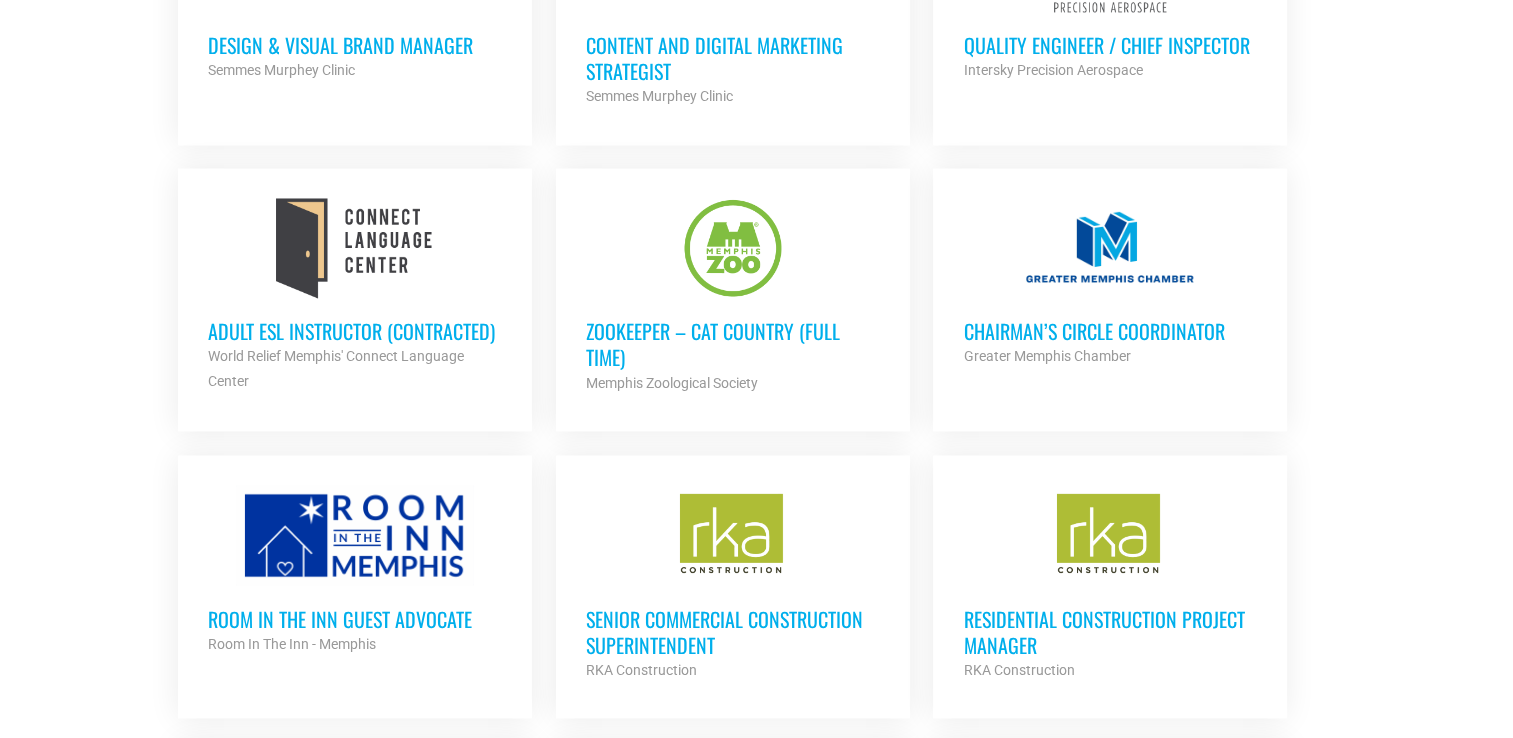 scroll, scrollTop: 3309, scrollLeft: 0, axis: vertical 